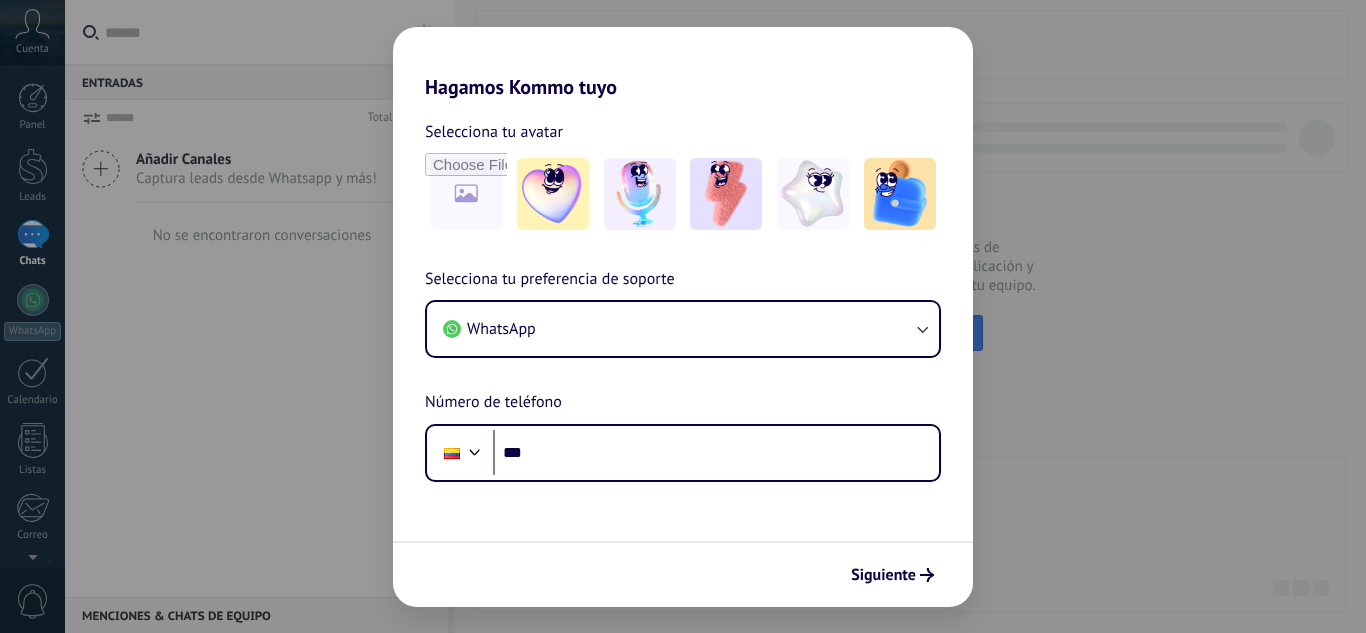 scroll, scrollTop: 0, scrollLeft: 0, axis: both 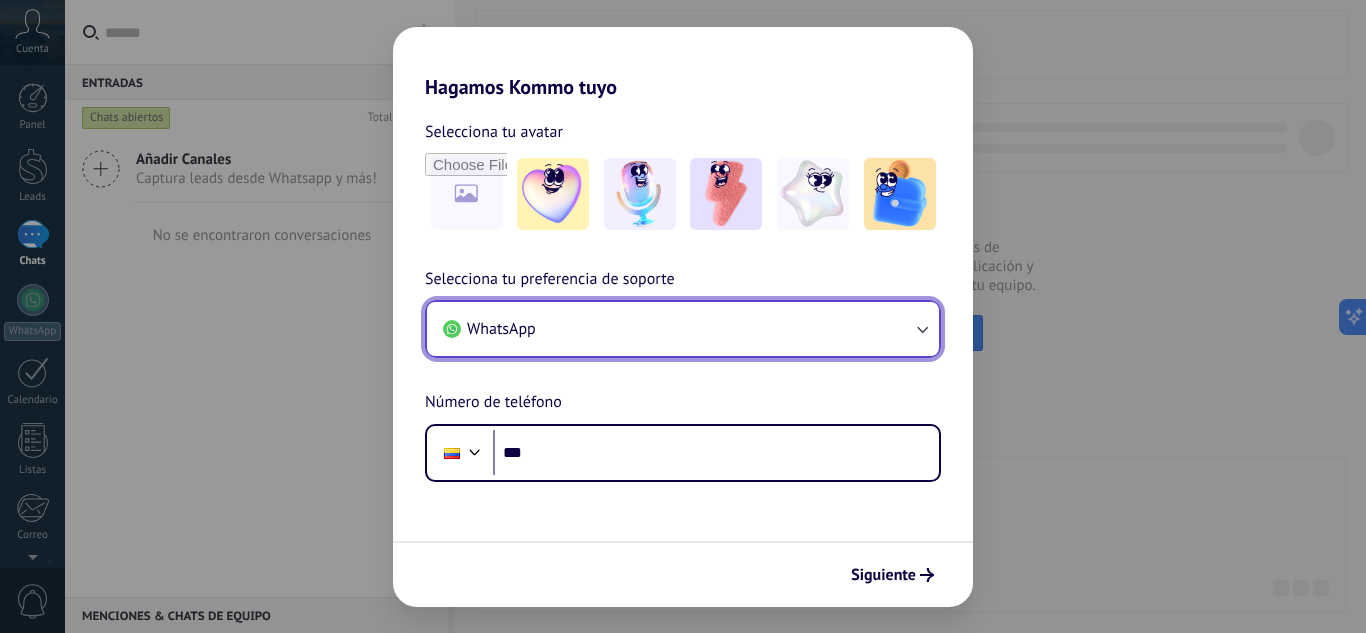 click on "WhatsApp" at bounding box center (683, 329) 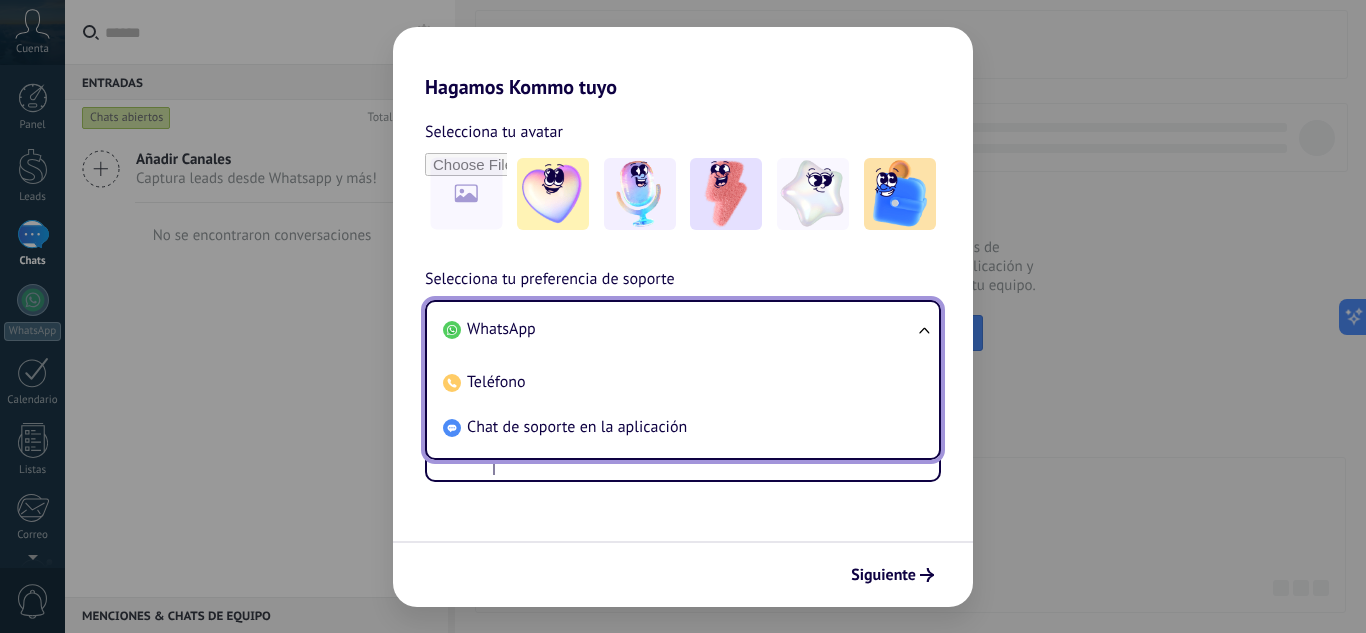 click on "Hagamos Kommo tuyo Selecciona tu avatar Selecciona tu preferencia de soporte WhatsApp WhatsApp Teléfono Chat de soporte en la aplicación Número de teléfono Phone *** Siguiente" at bounding box center [683, 316] 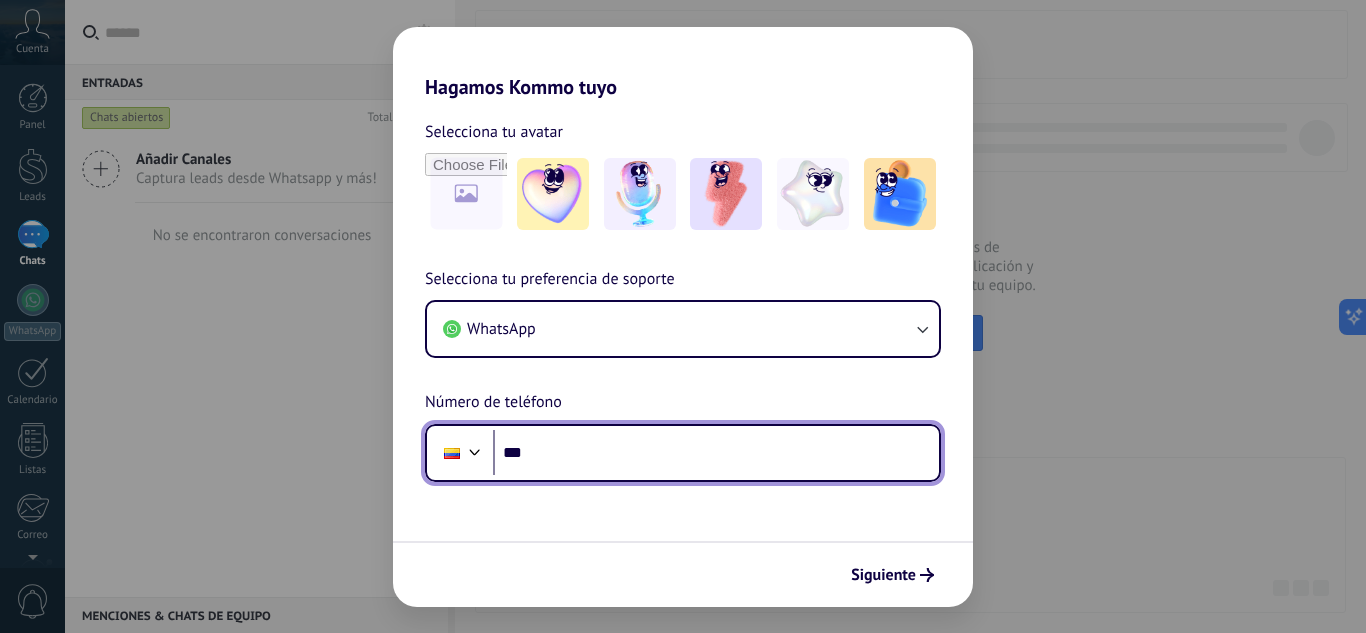 click on "***" at bounding box center (716, 453) 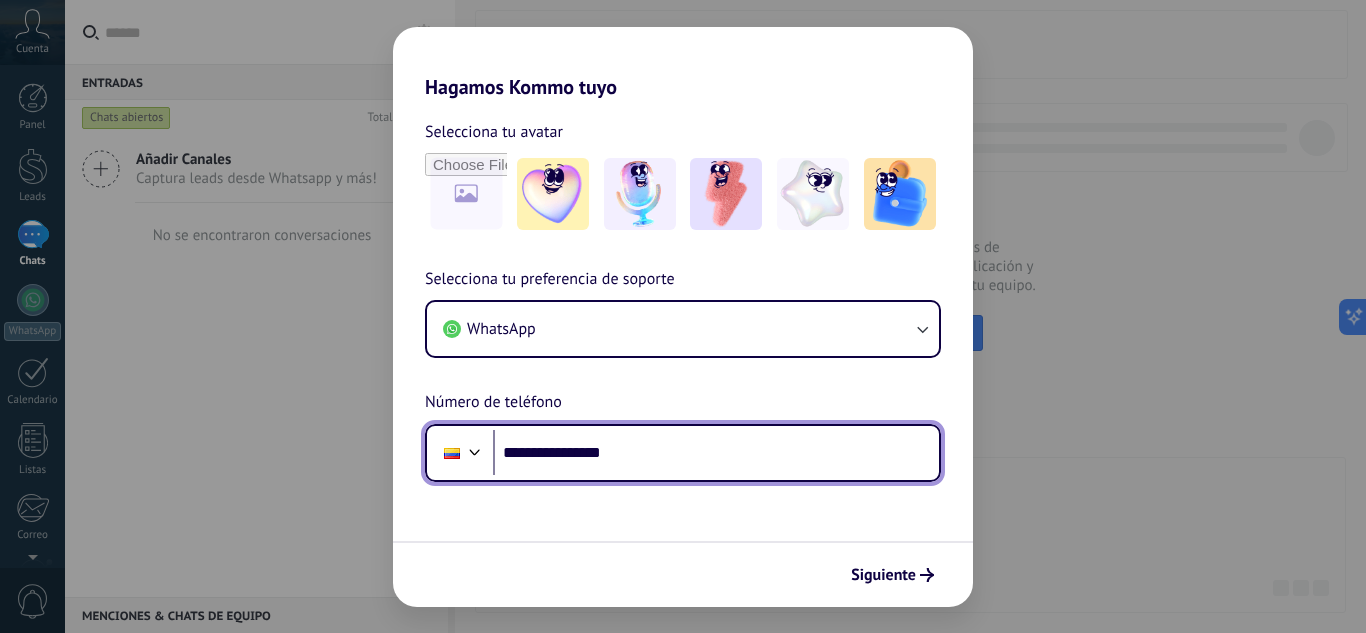 click on "**********" at bounding box center [716, 453] 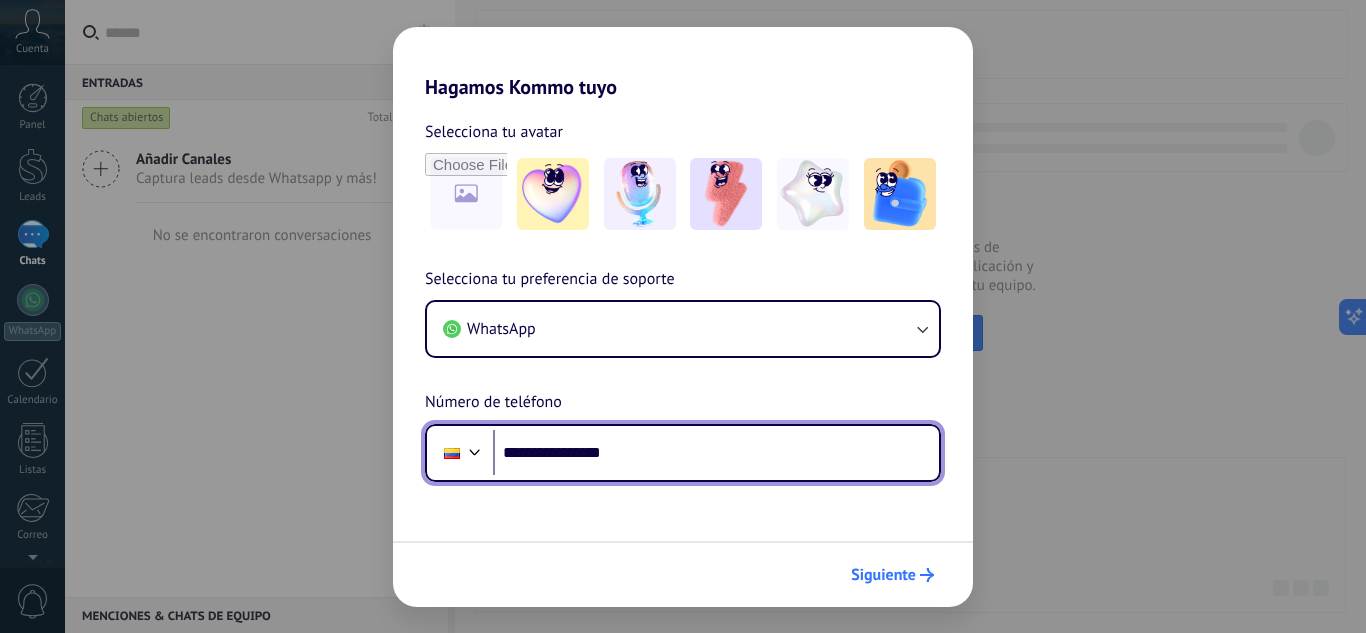 type on "**********" 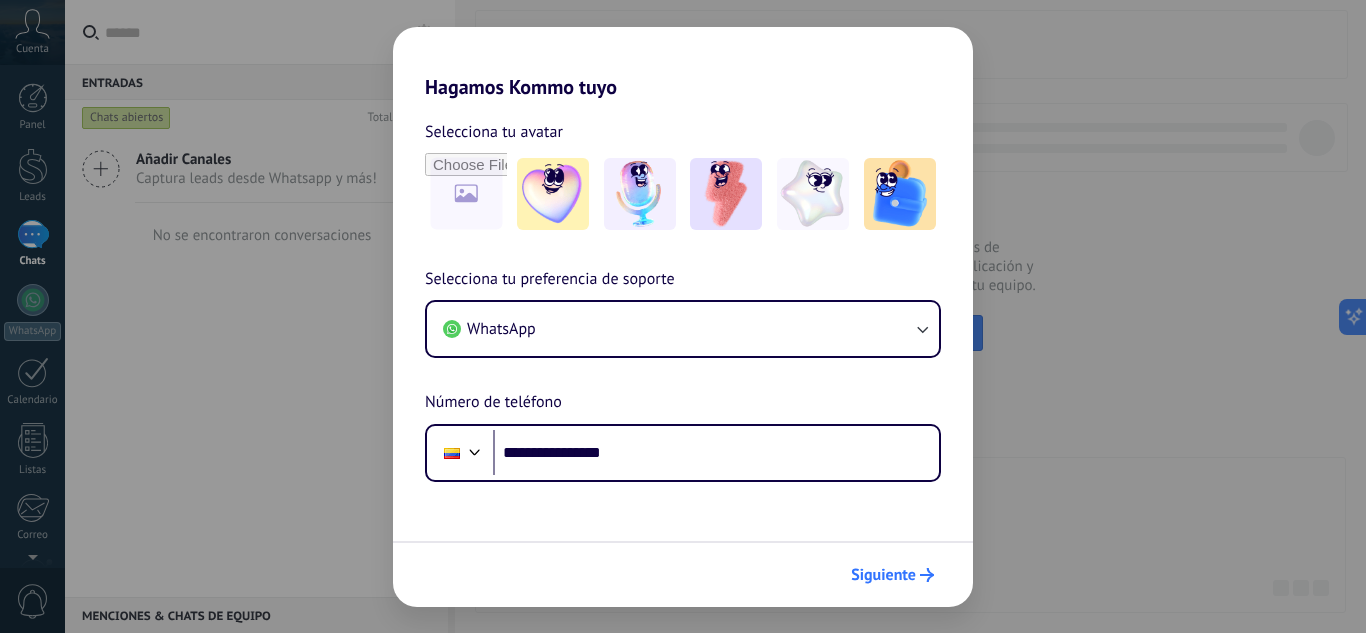 click on "Siguiente" at bounding box center (892, 575) 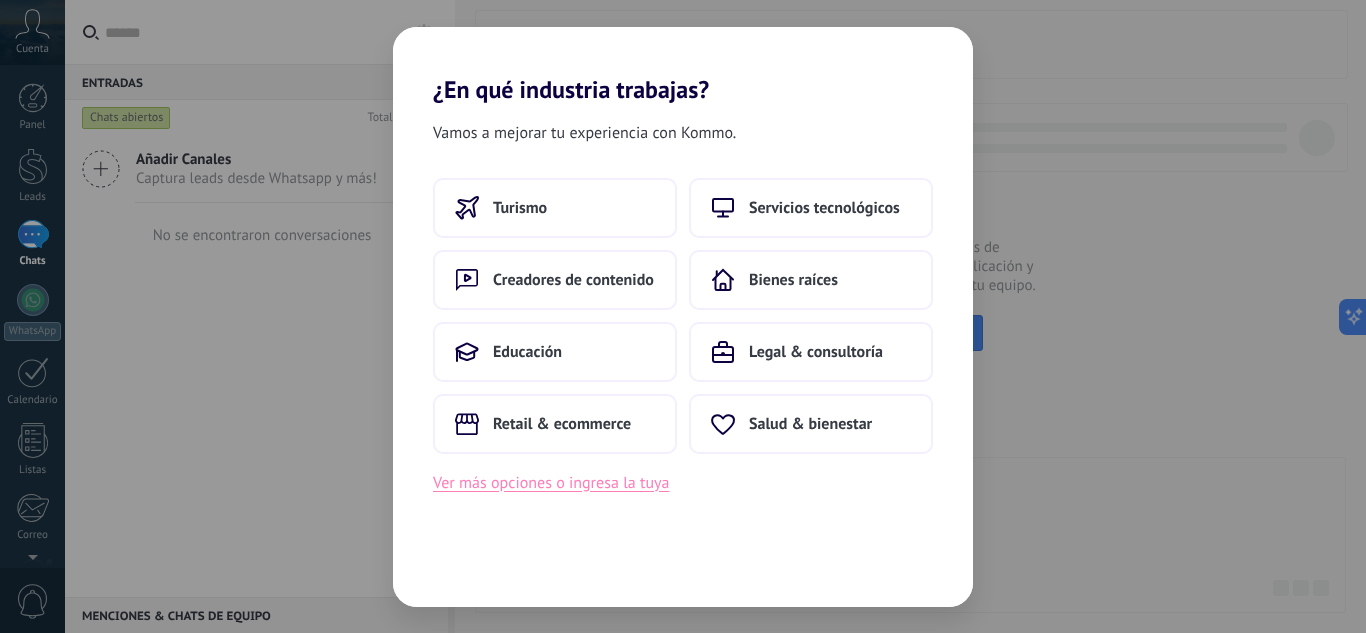 click on "Ver más opciones o ingresa la tuya" at bounding box center [551, 483] 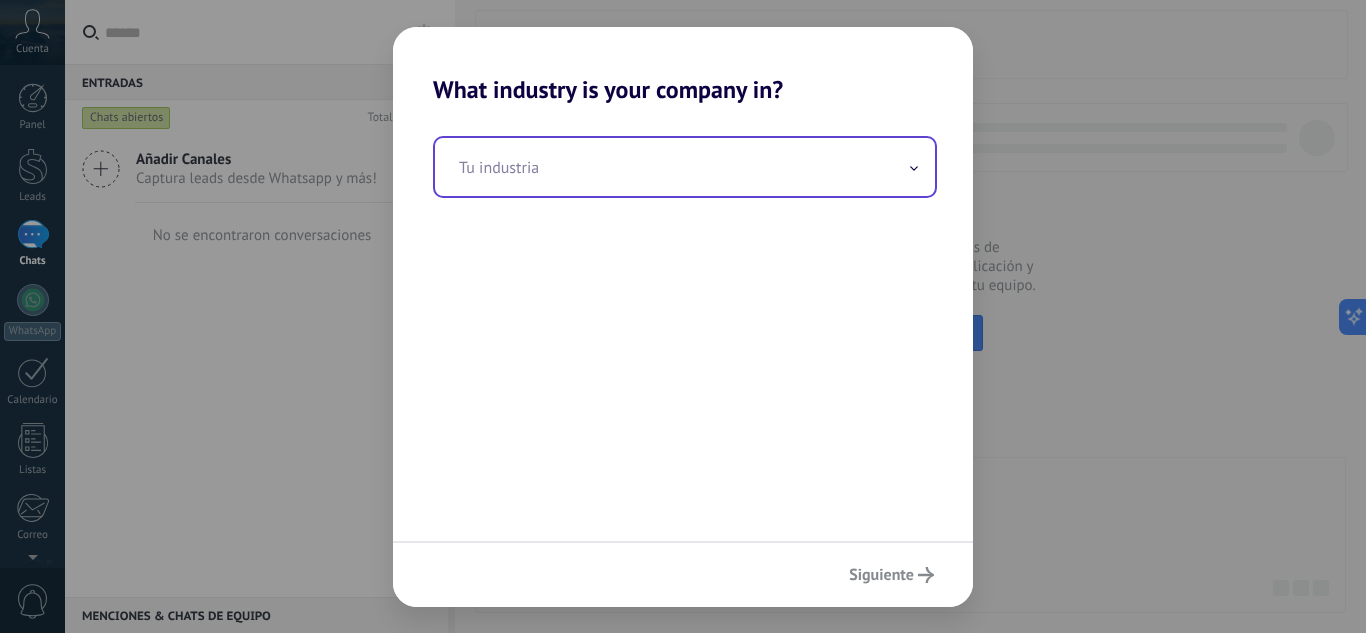 click at bounding box center [685, 167] 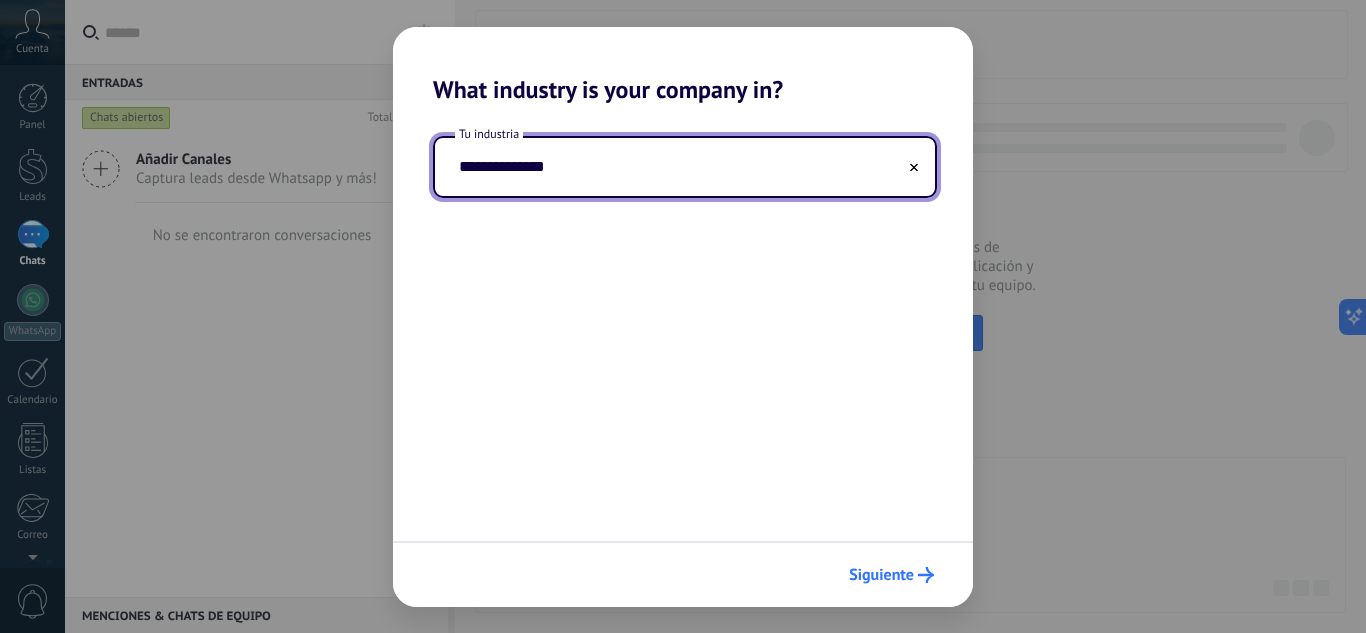 type on "**********" 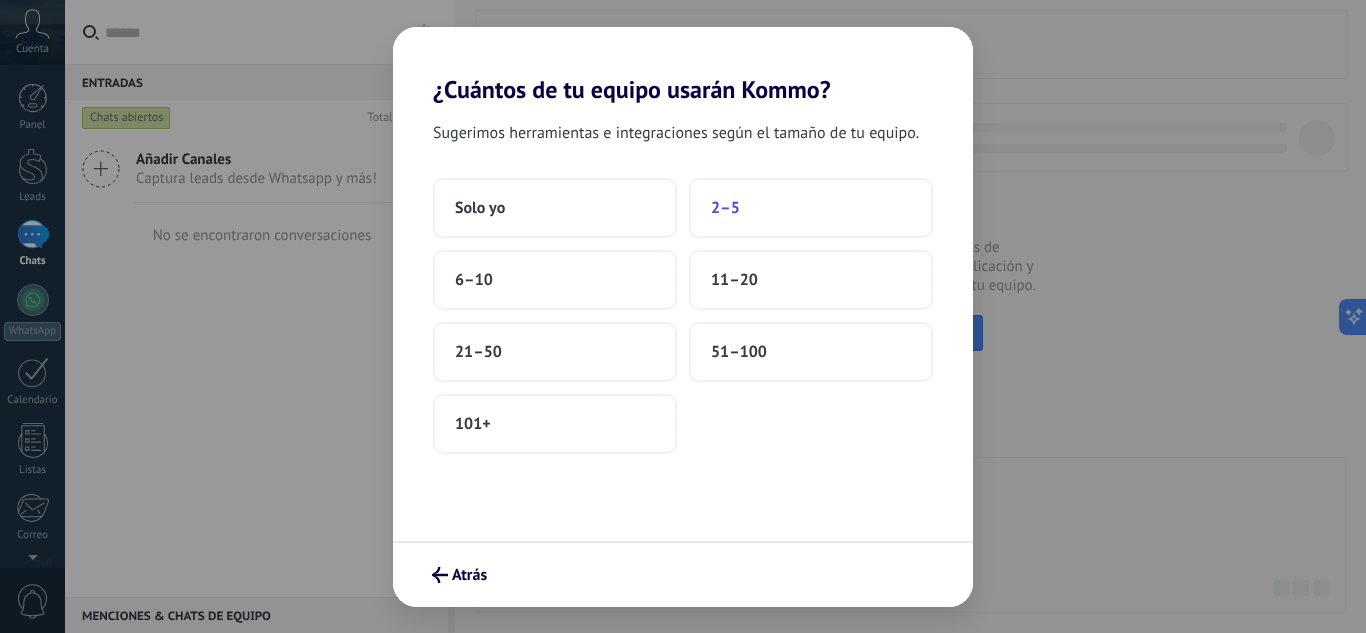 click on "2–5" at bounding box center (725, 208) 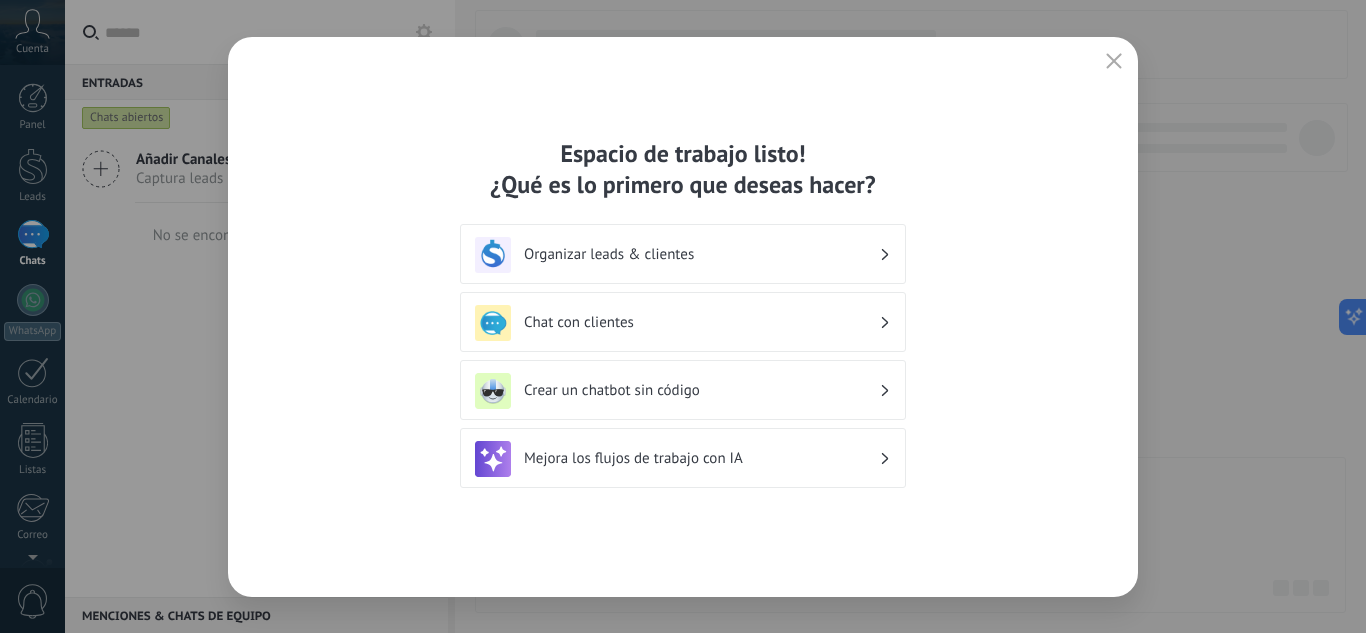 click on "Chat con clientes" at bounding box center [701, 322] 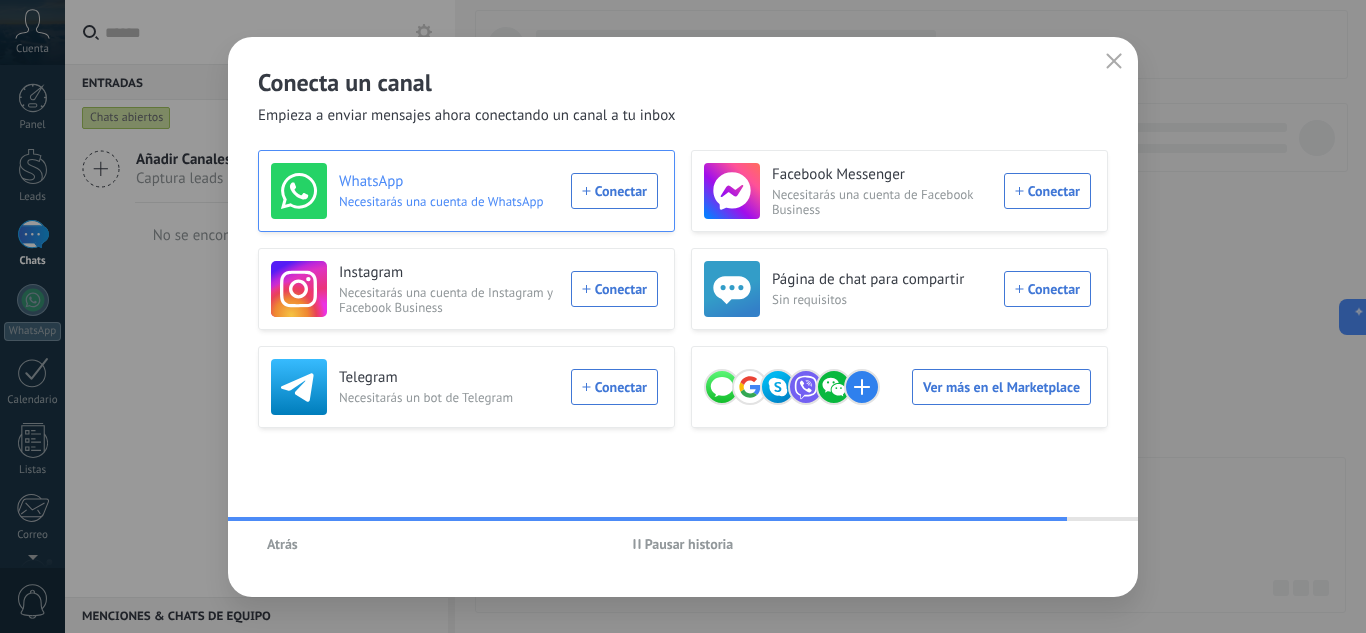 click on "WhatsApp Necesitarás una cuenta de WhatsApp Conectar" at bounding box center (464, 191) 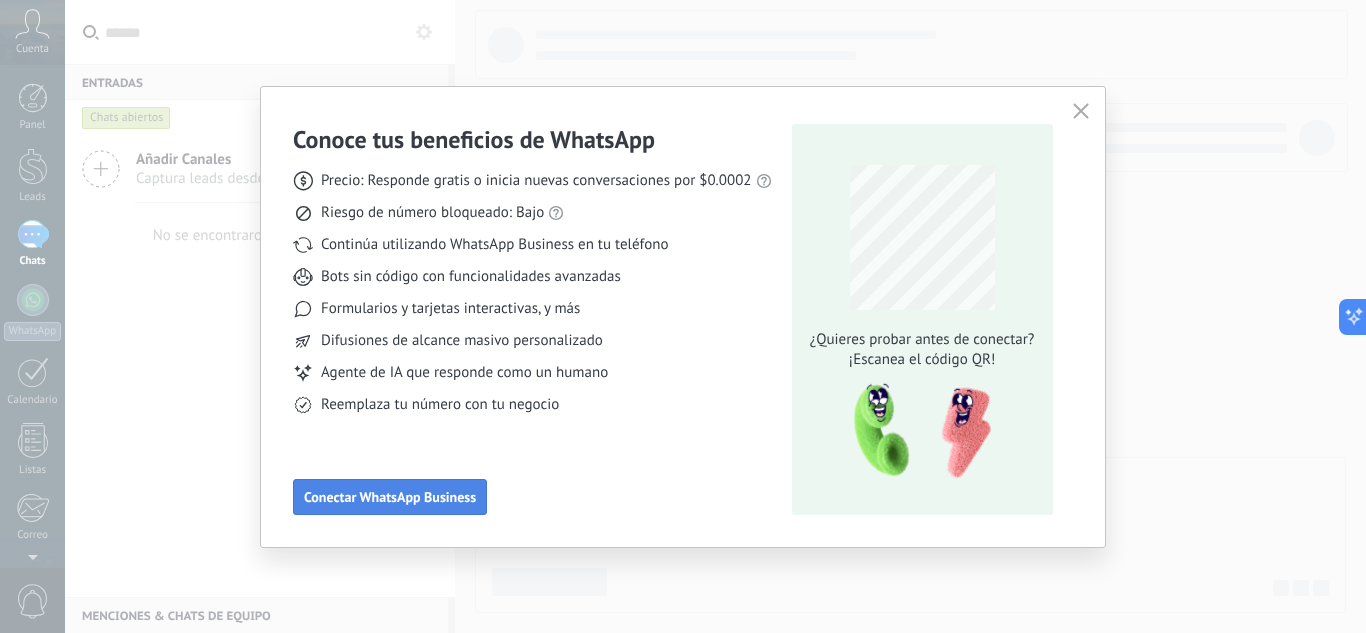 click on "Conectar WhatsApp Business" at bounding box center (390, 497) 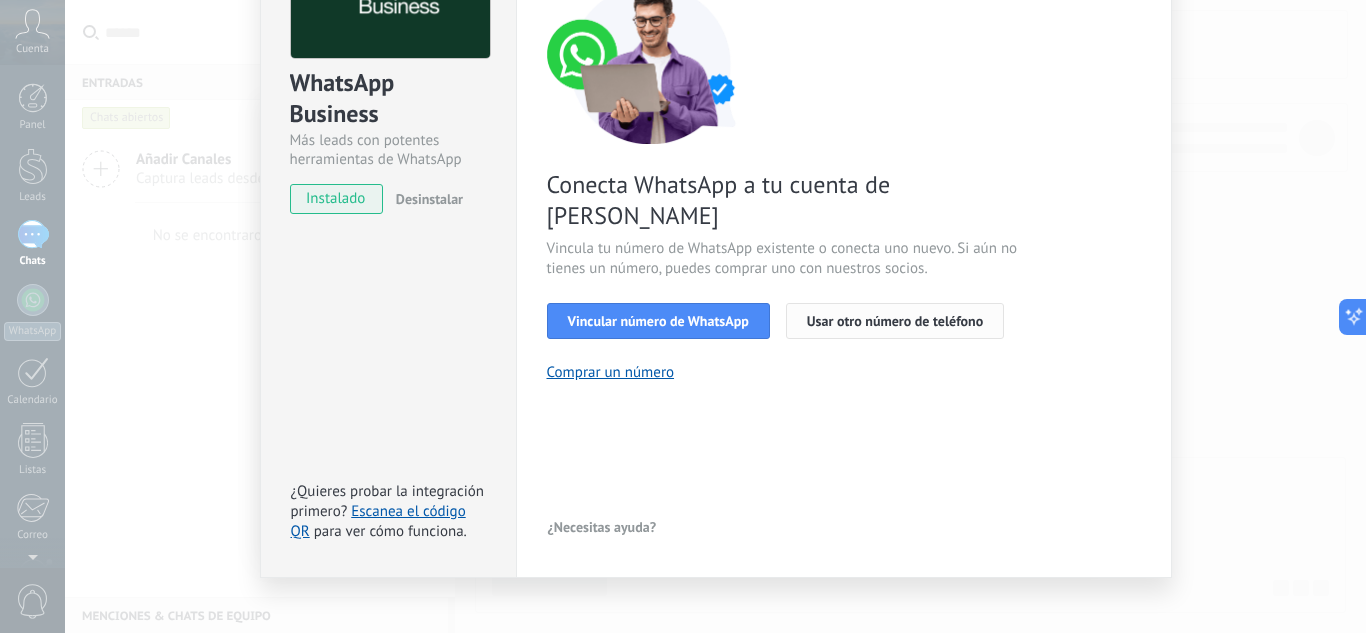 scroll, scrollTop: 179, scrollLeft: 0, axis: vertical 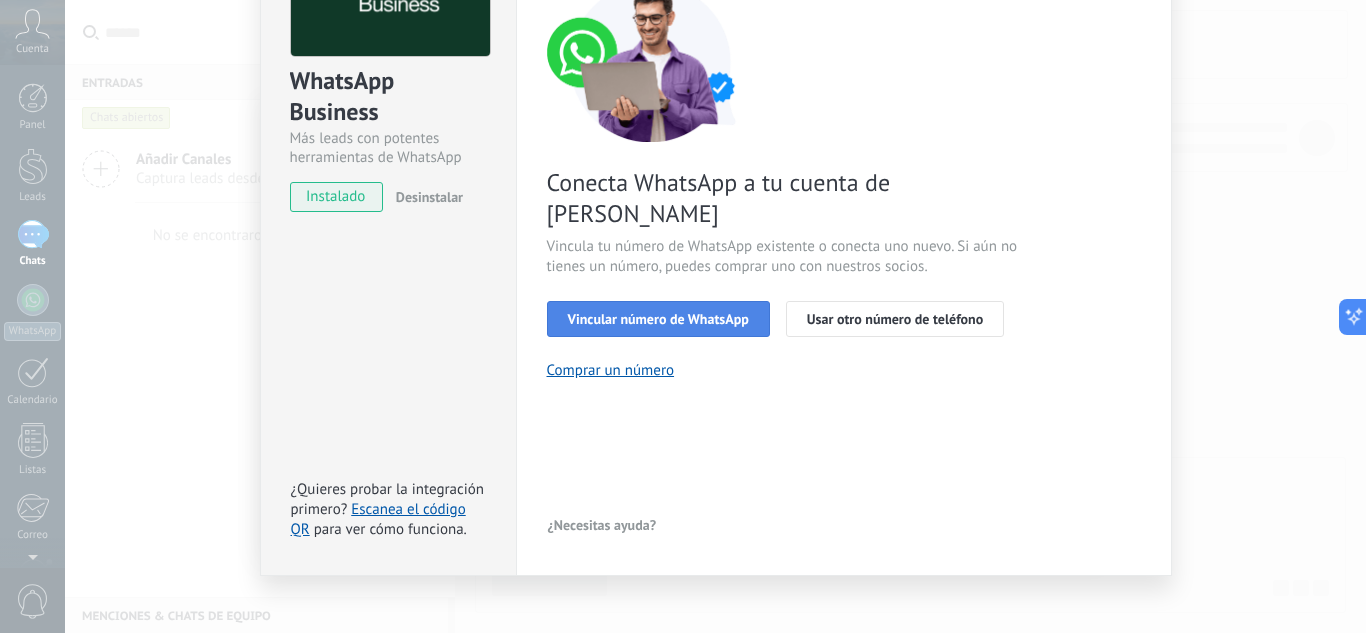 click on "Vincular número de WhatsApp" at bounding box center [658, 319] 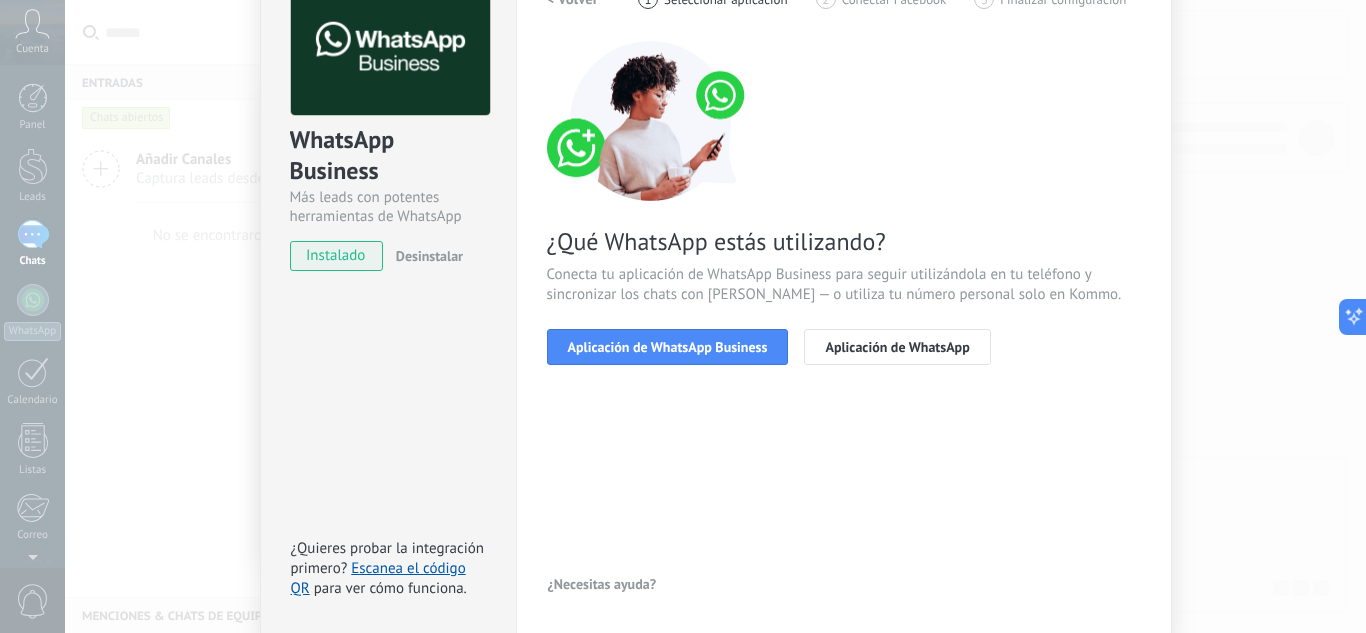 scroll, scrollTop: 0, scrollLeft: 0, axis: both 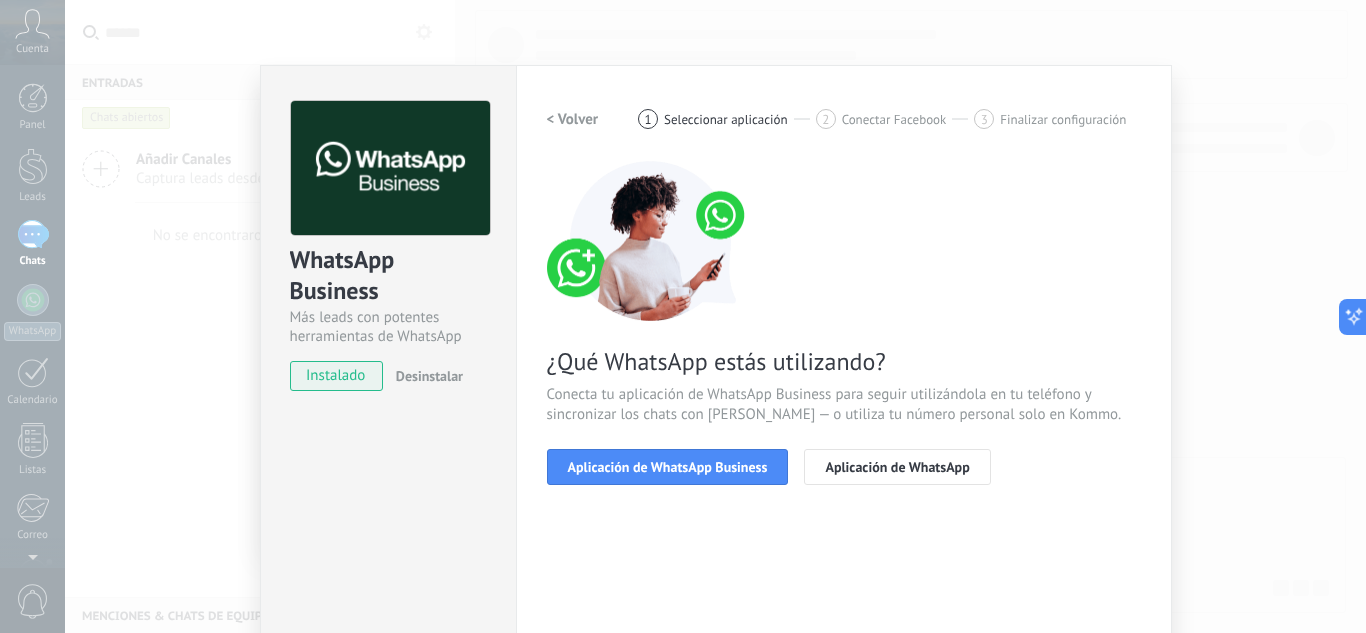 click on "< Volver" at bounding box center (573, 119) 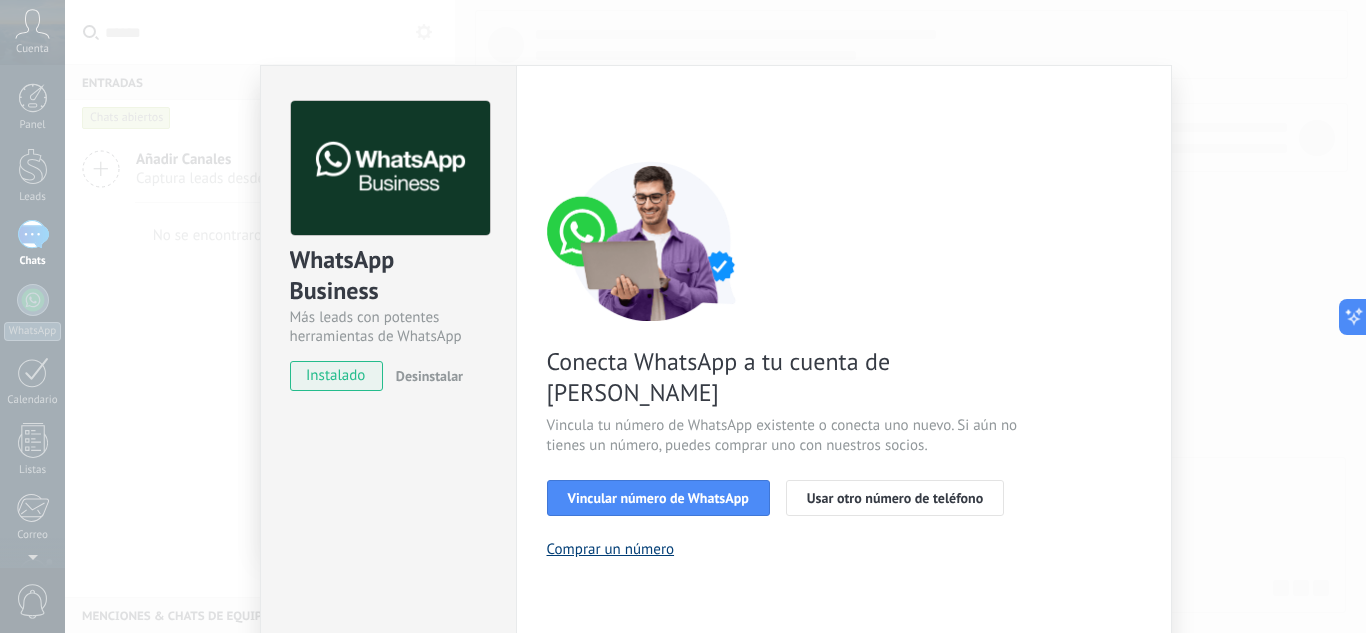 click on "Comprar un número" at bounding box center (611, 549) 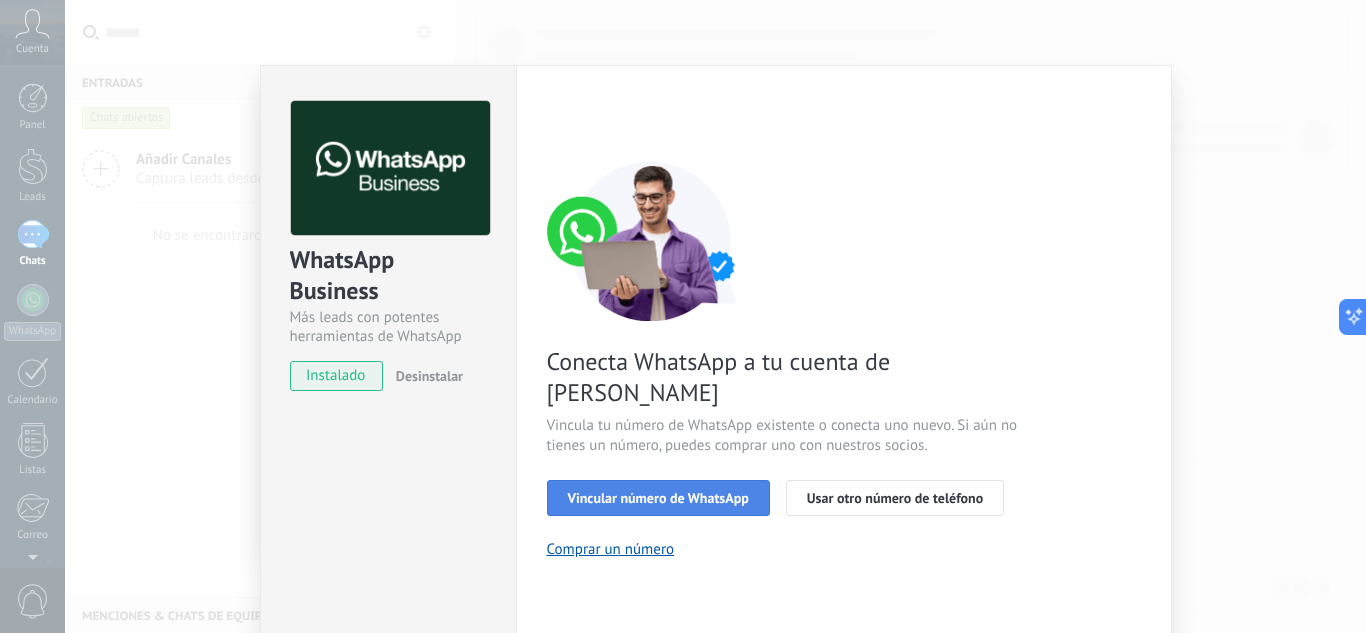 click on "Vincular número de WhatsApp" at bounding box center [658, 498] 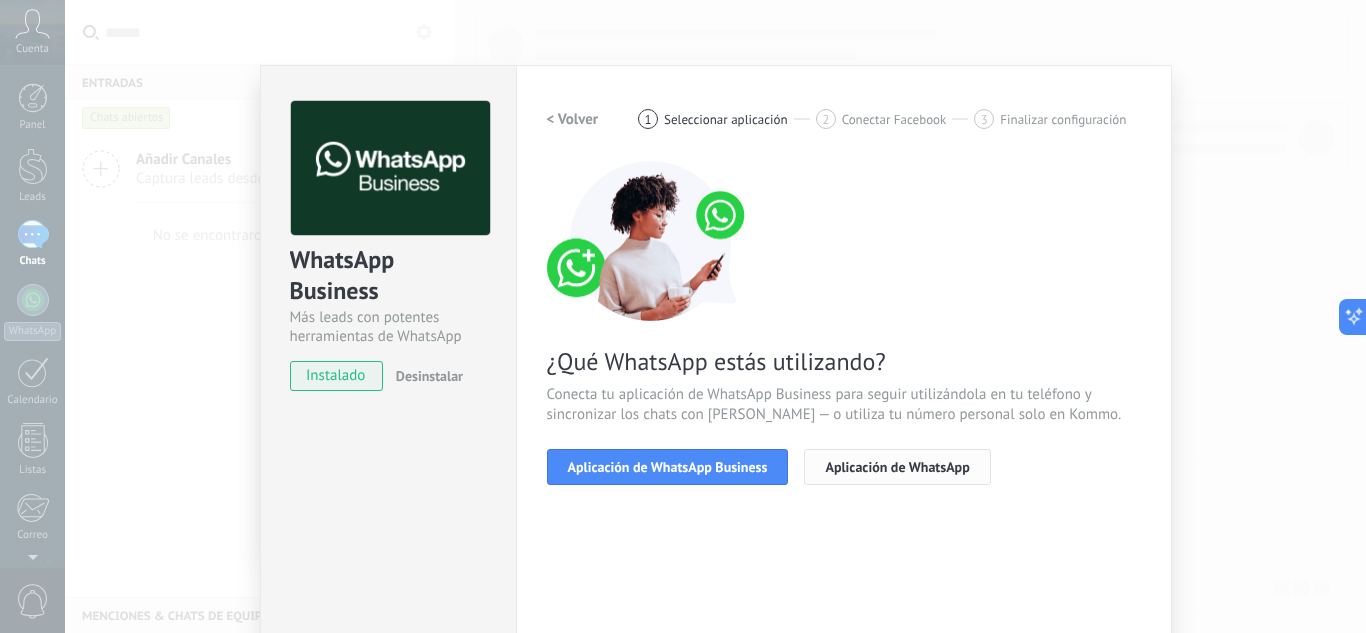 click on "Aplicación de WhatsApp" at bounding box center (897, 467) 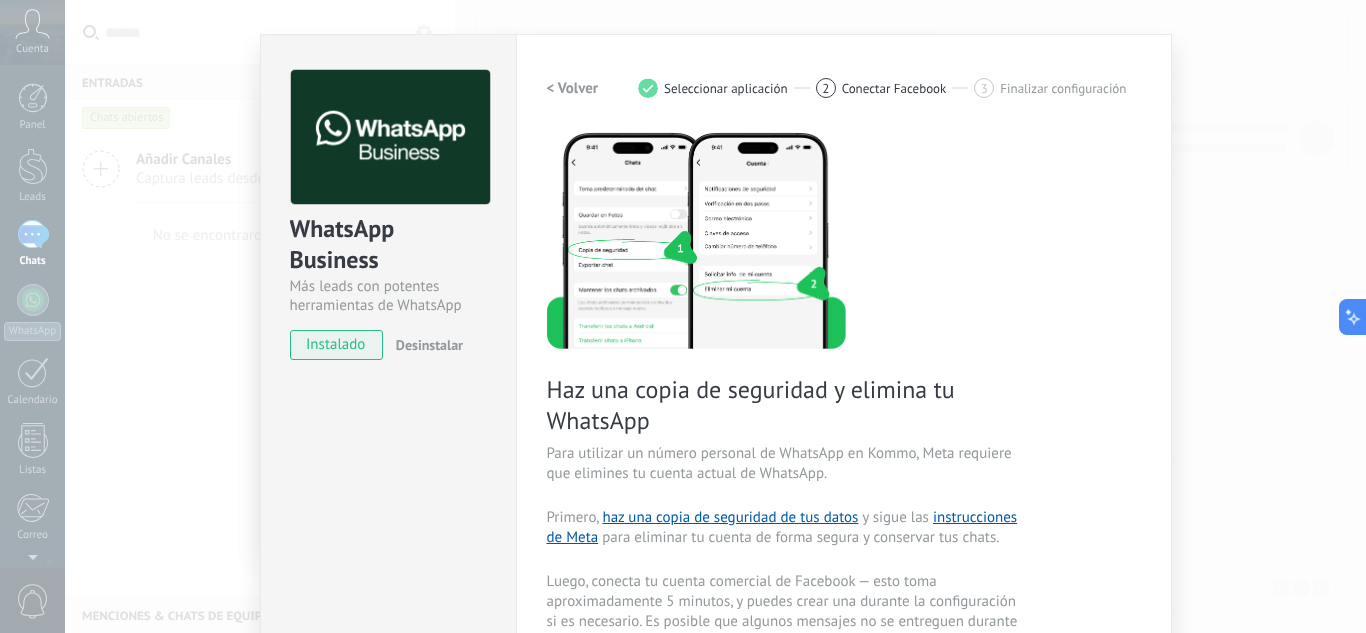 scroll, scrollTop: 0, scrollLeft: 0, axis: both 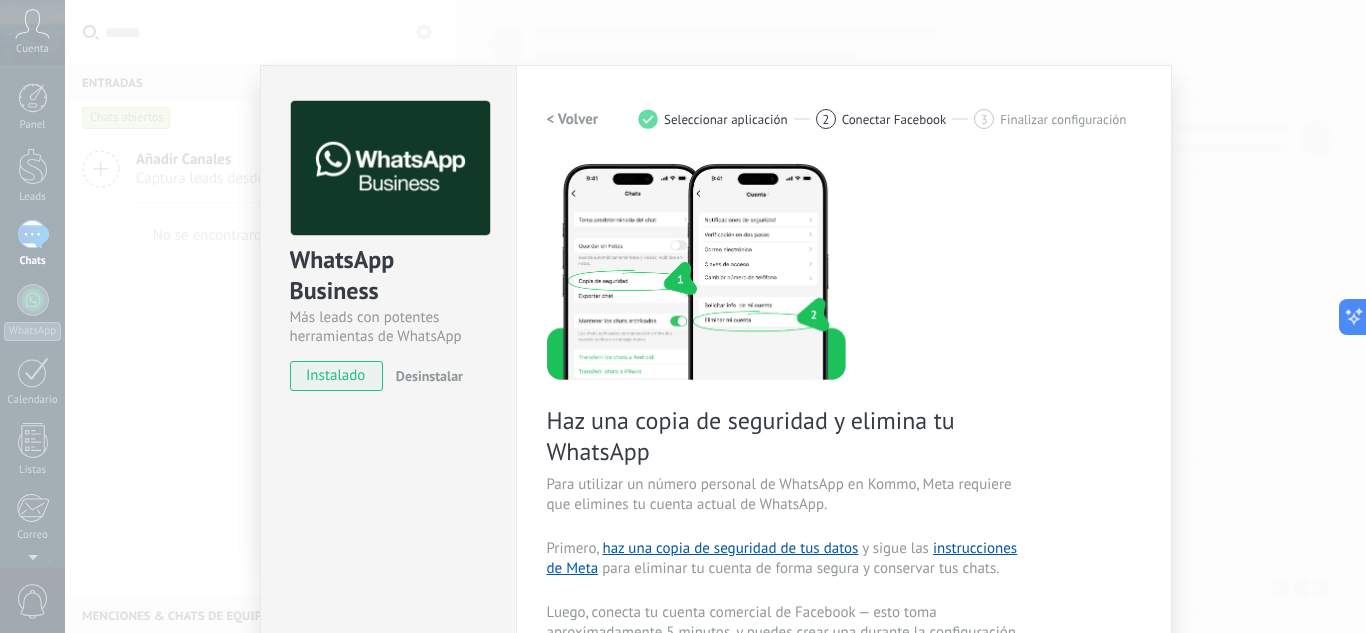 click on "< Volver" at bounding box center [573, 119] 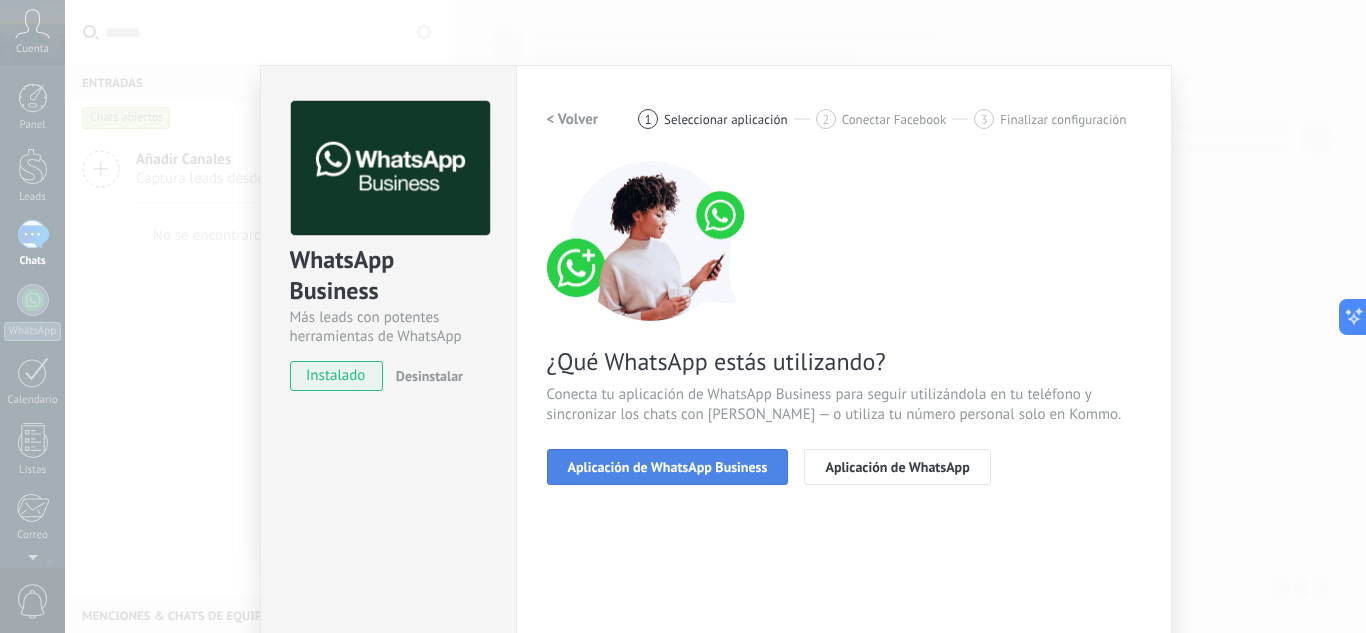click on "Aplicación de WhatsApp Business" at bounding box center (668, 467) 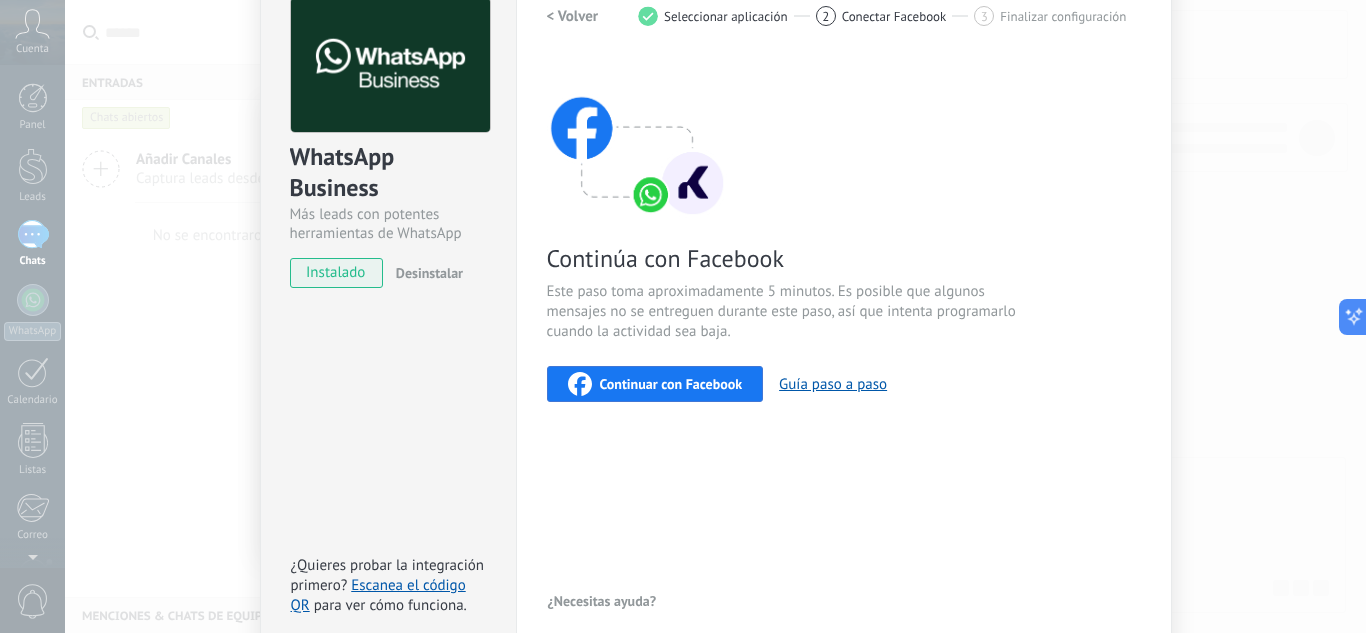 scroll, scrollTop: 197, scrollLeft: 0, axis: vertical 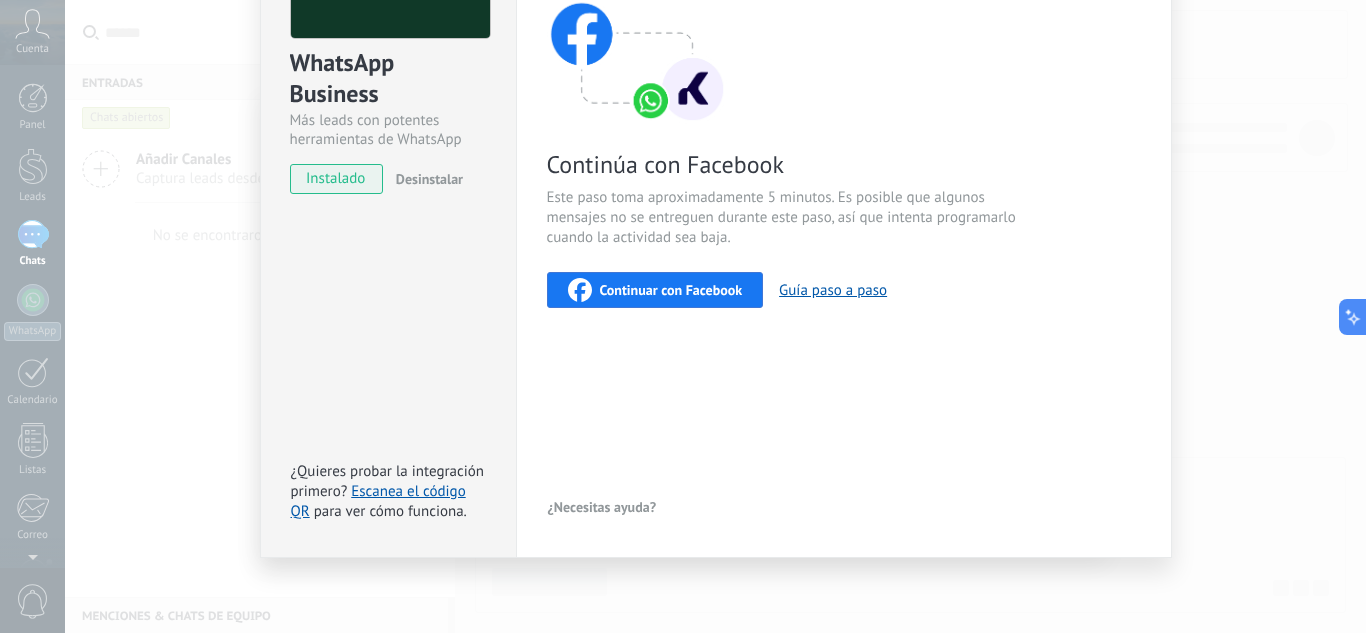 click on "Continuar con Facebook" at bounding box center (671, 290) 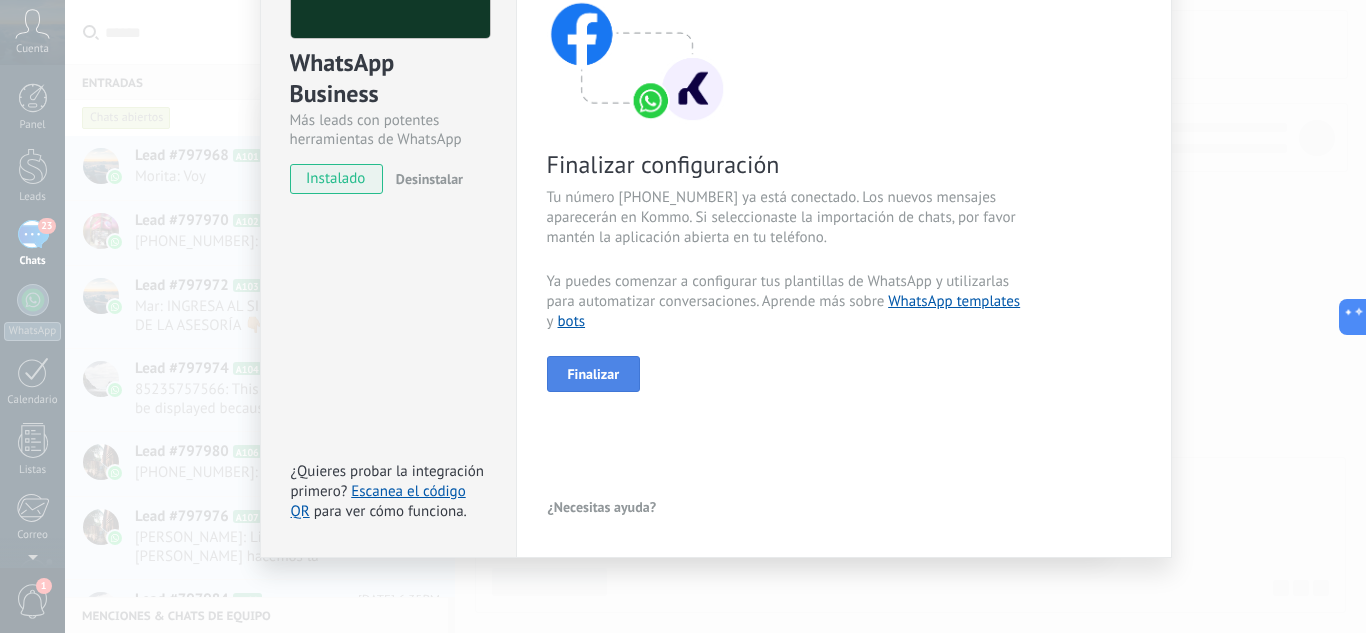 click on "Finalizar" at bounding box center (594, 374) 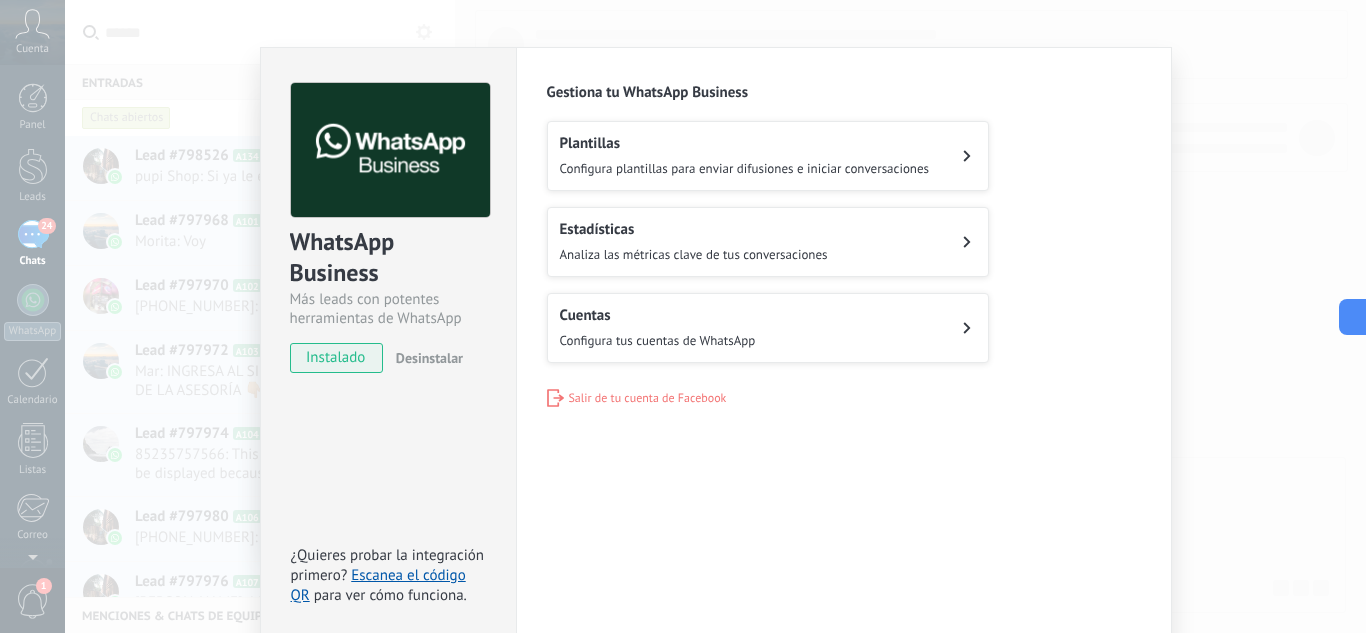 scroll, scrollTop: 15, scrollLeft: 0, axis: vertical 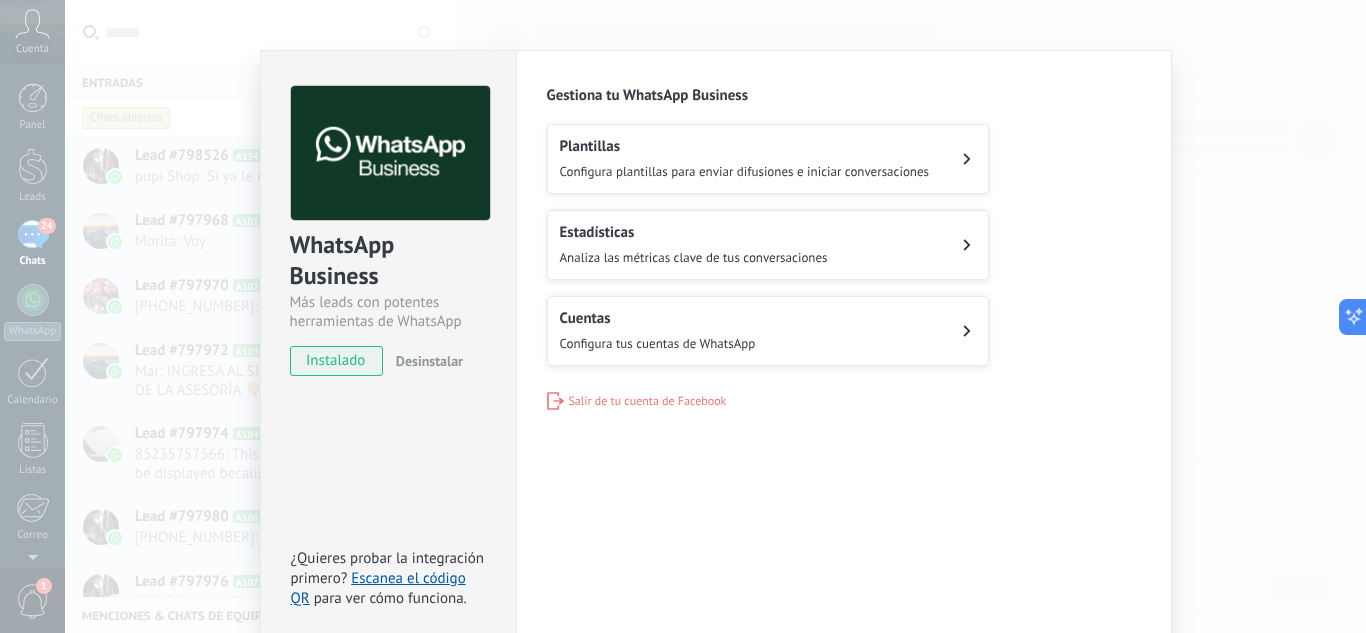 click on "Configura plantillas para enviar difusiones e iniciar conversaciones" at bounding box center [745, 171] 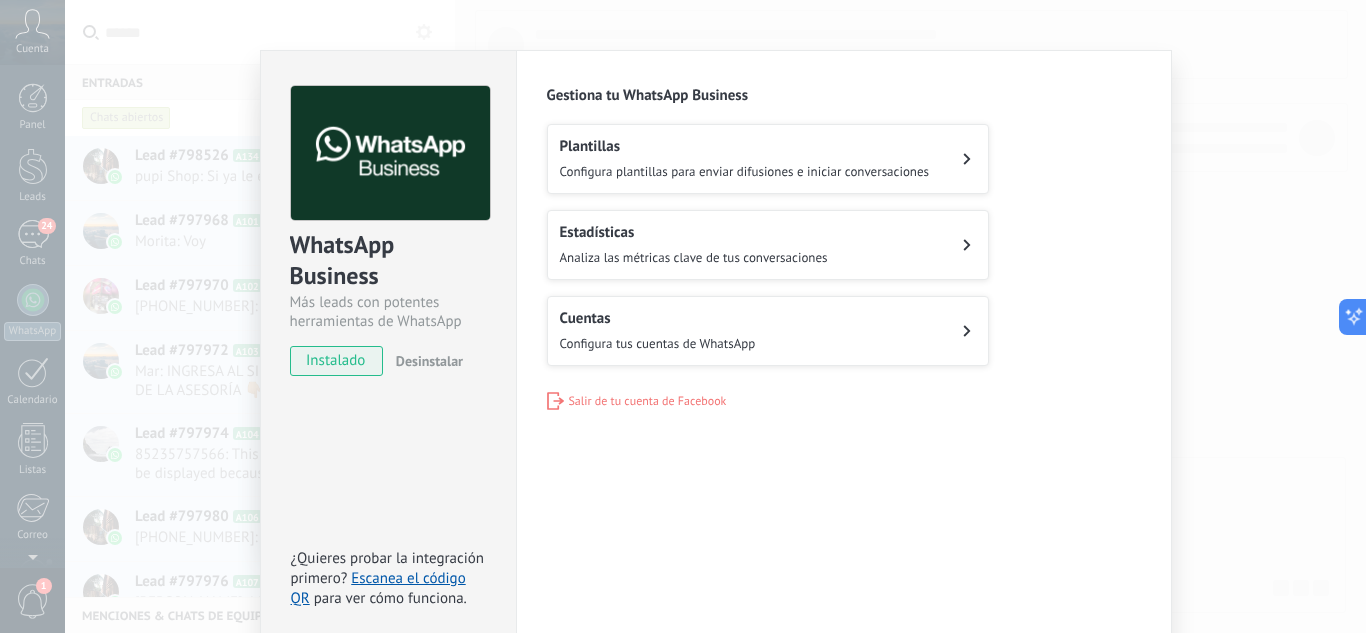 scroll, scrollTop: 199, scrollLeft: 0, axis: vertical 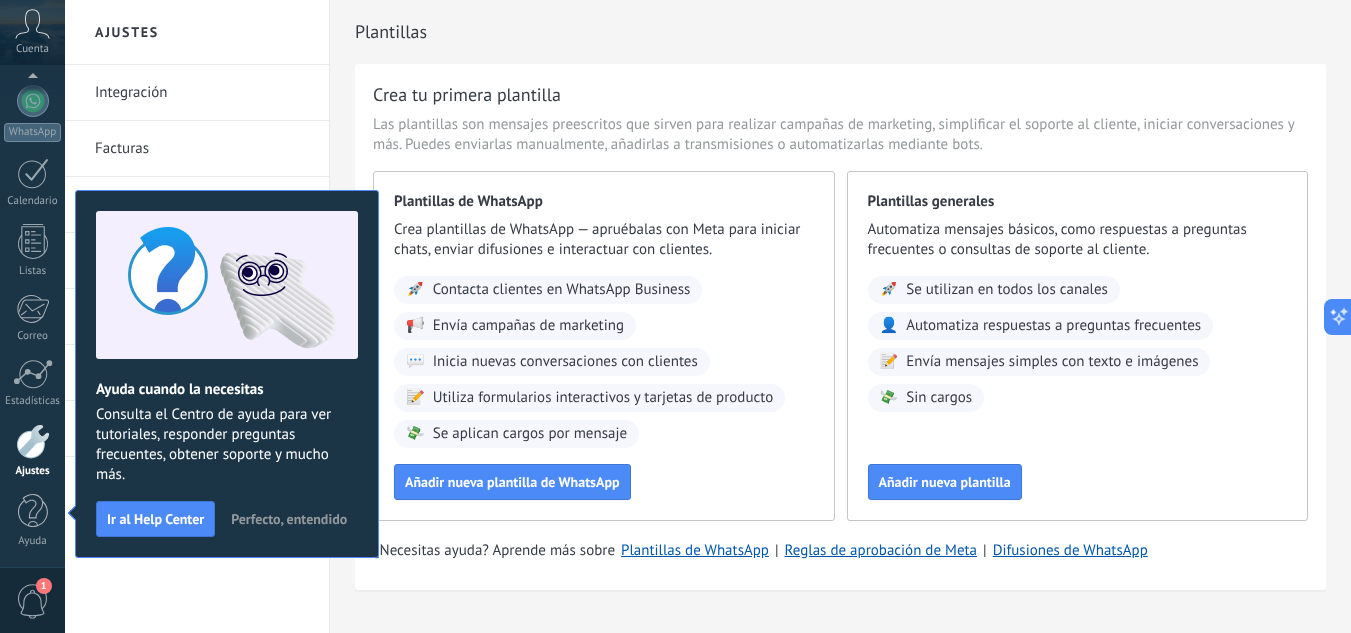 click on "Integración Facturas Ajustes Generales Usuarios Plantillas Herramientas de comunicación Kommo IA Agente de IA" at bounding box center [197, 349] 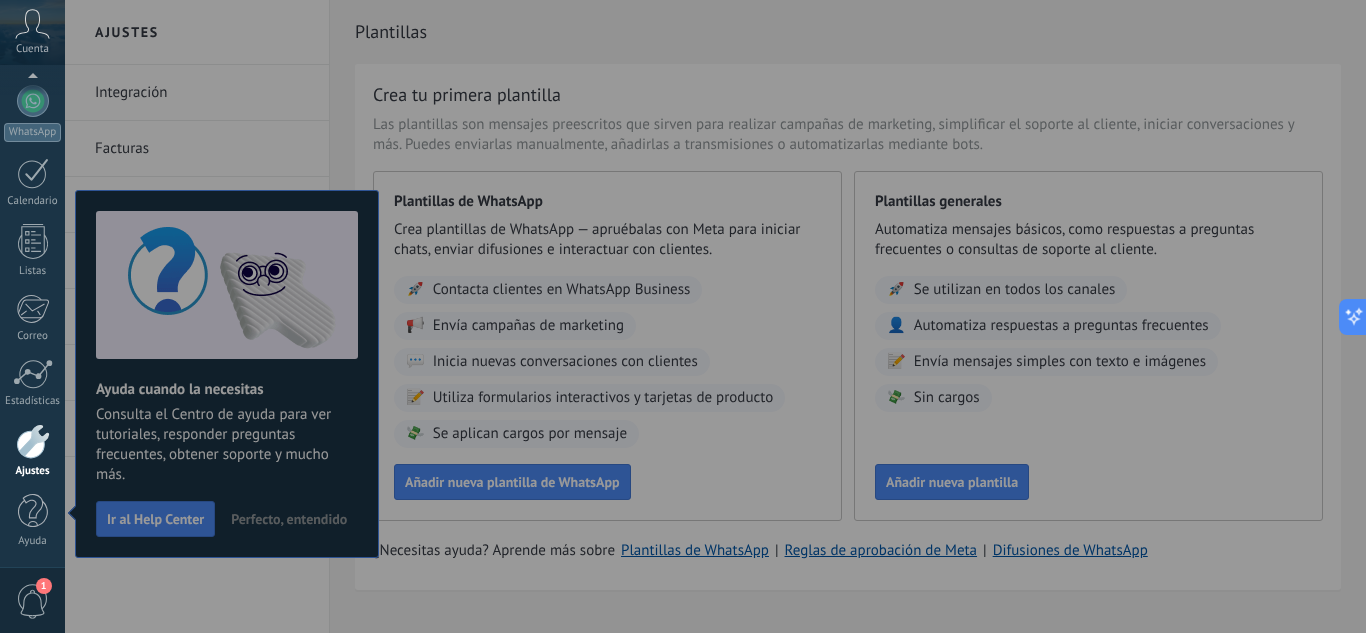 click at bounding box center [748, 316] 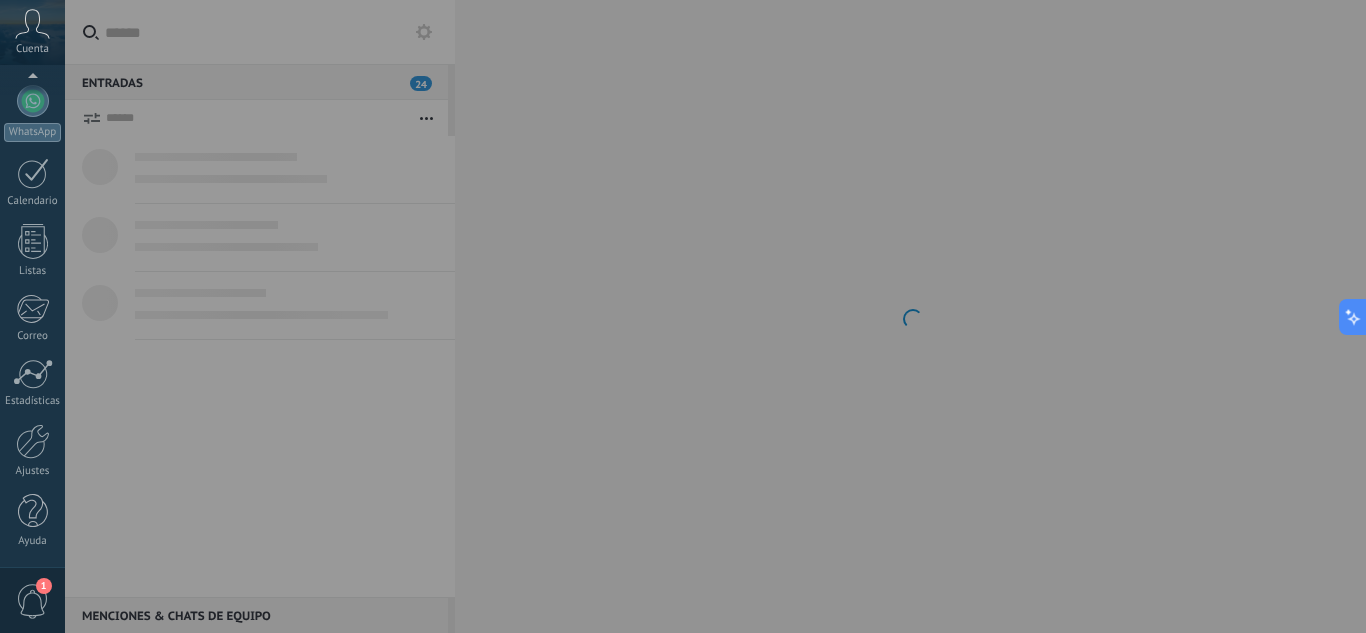 scroll, scrollTop: 0, scrollLeft: 0, axis: both 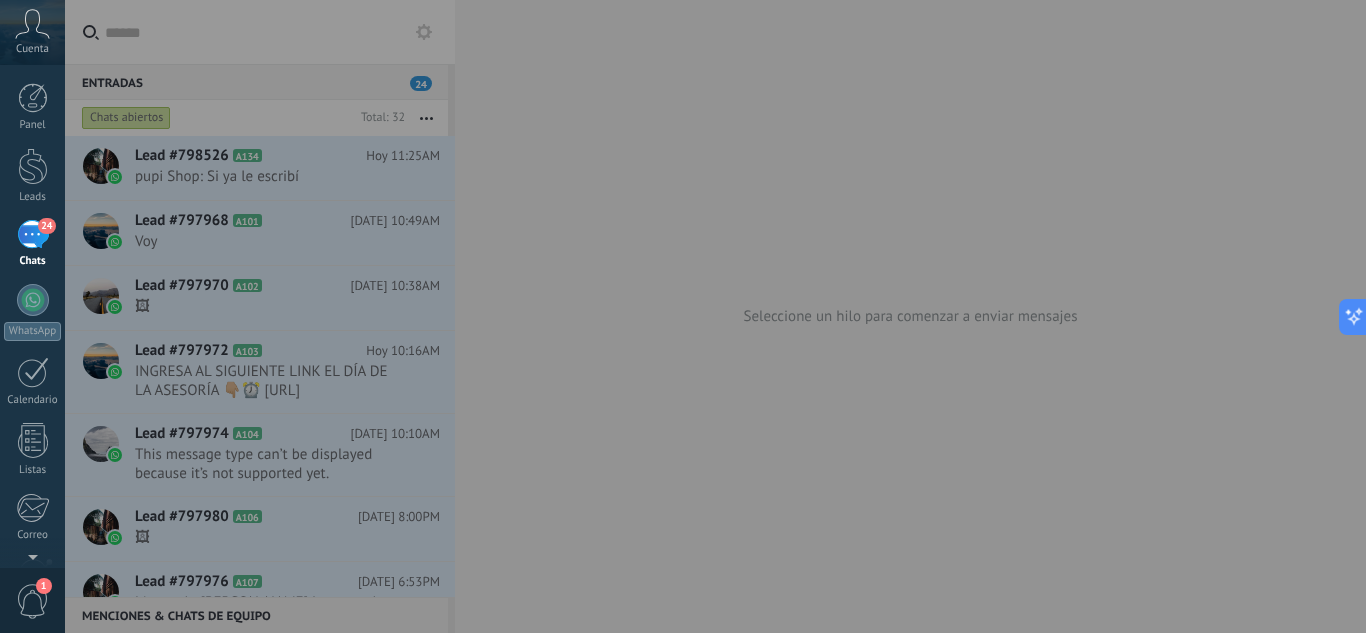 click at bounding box center [748, 316] 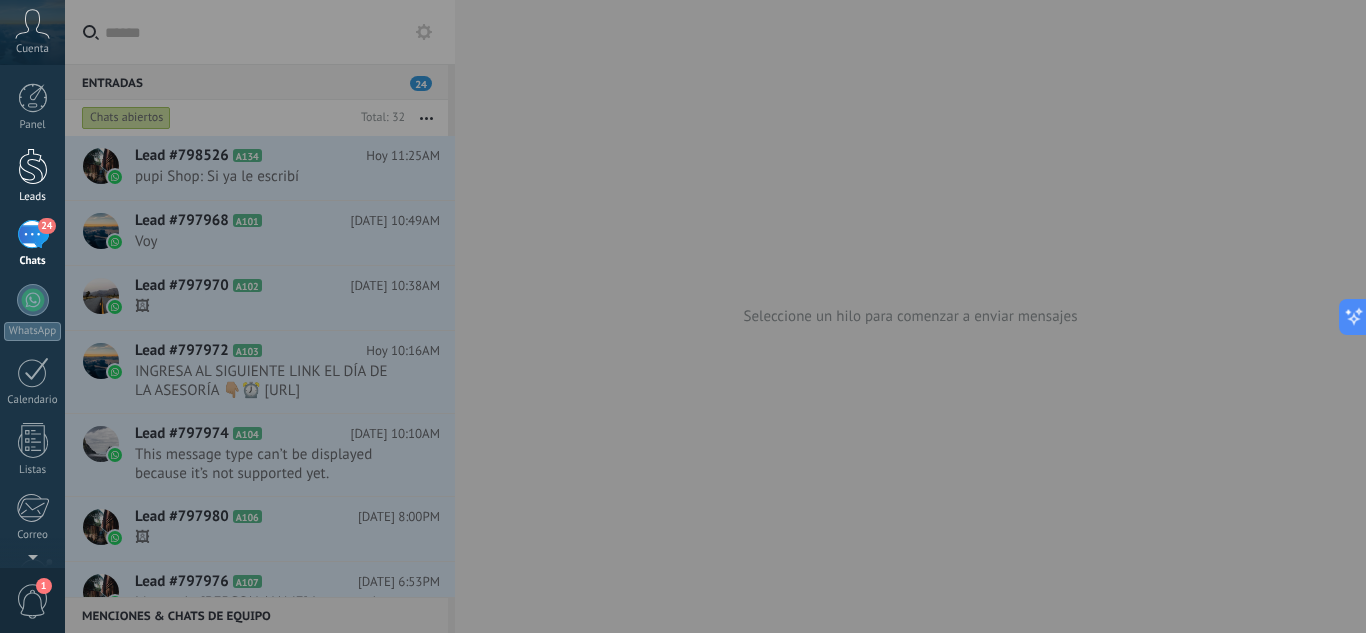 click at bounding box center (33, 166) 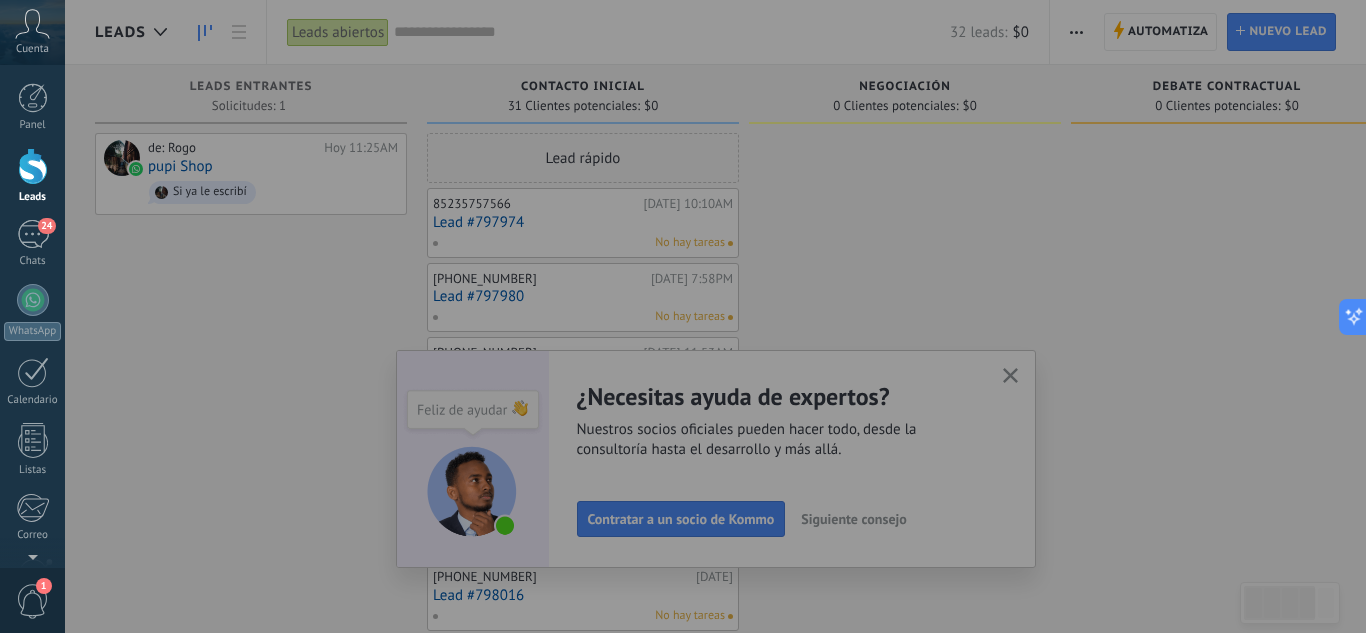 click at bounding box center (748, 316) 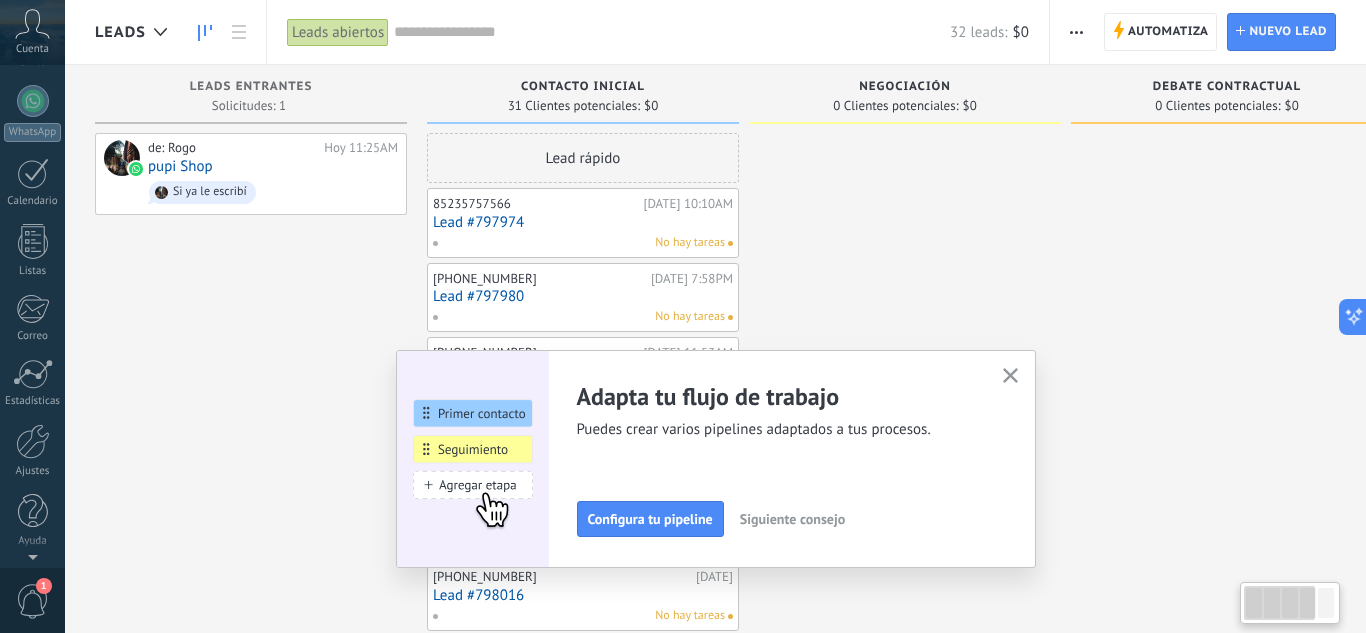 scroll, scrollTop: 0, scrollLeft: 0, axis: both 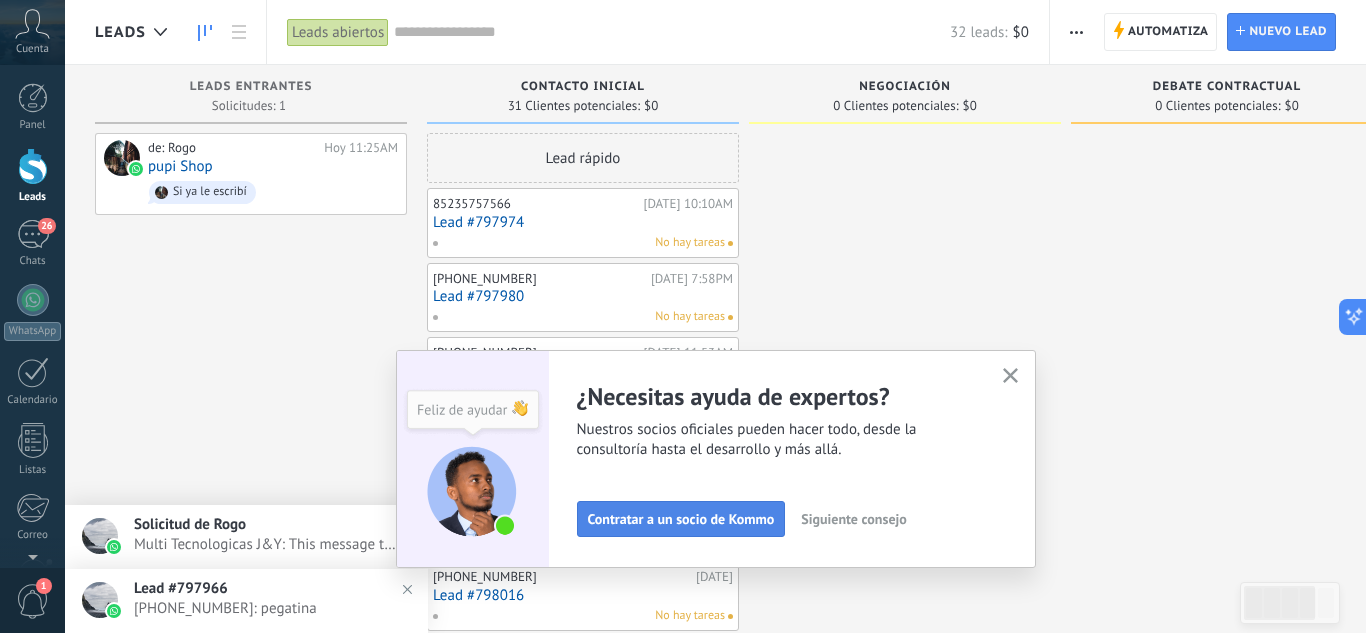 click on "Contratar a un socio de Kommo" at bounding box center [681, 519] 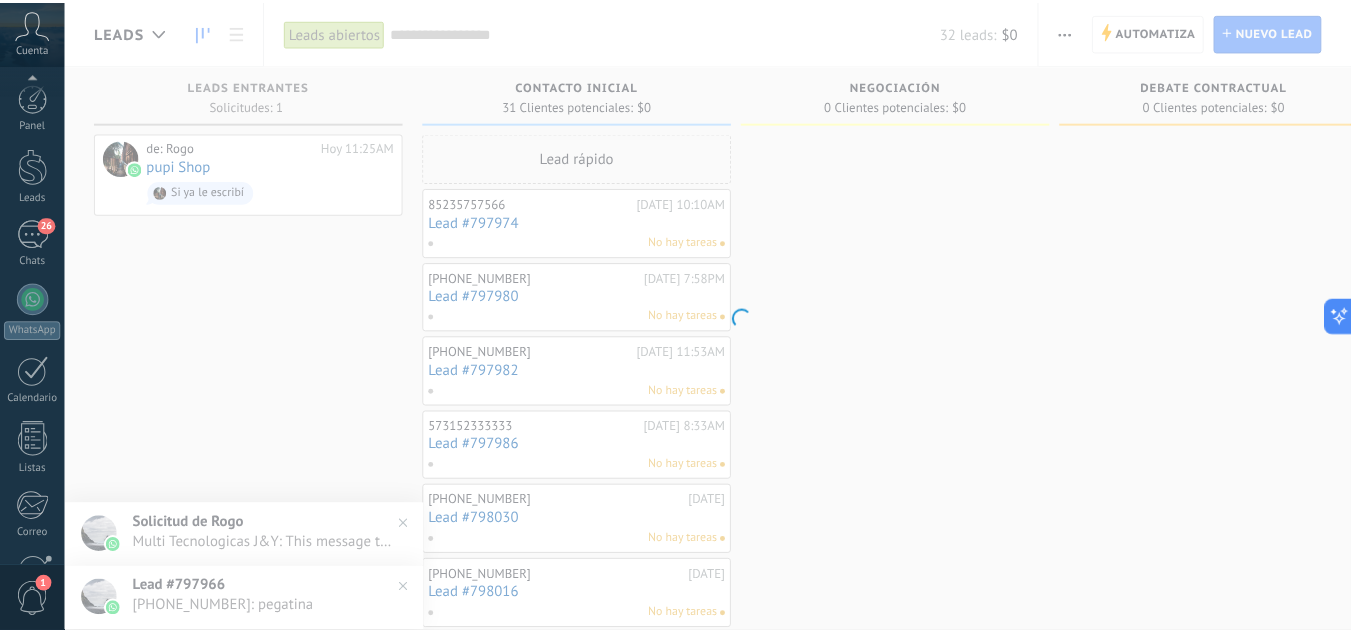 scroll, scrollTop: 199, scrollLeft: 0, axis: vertical 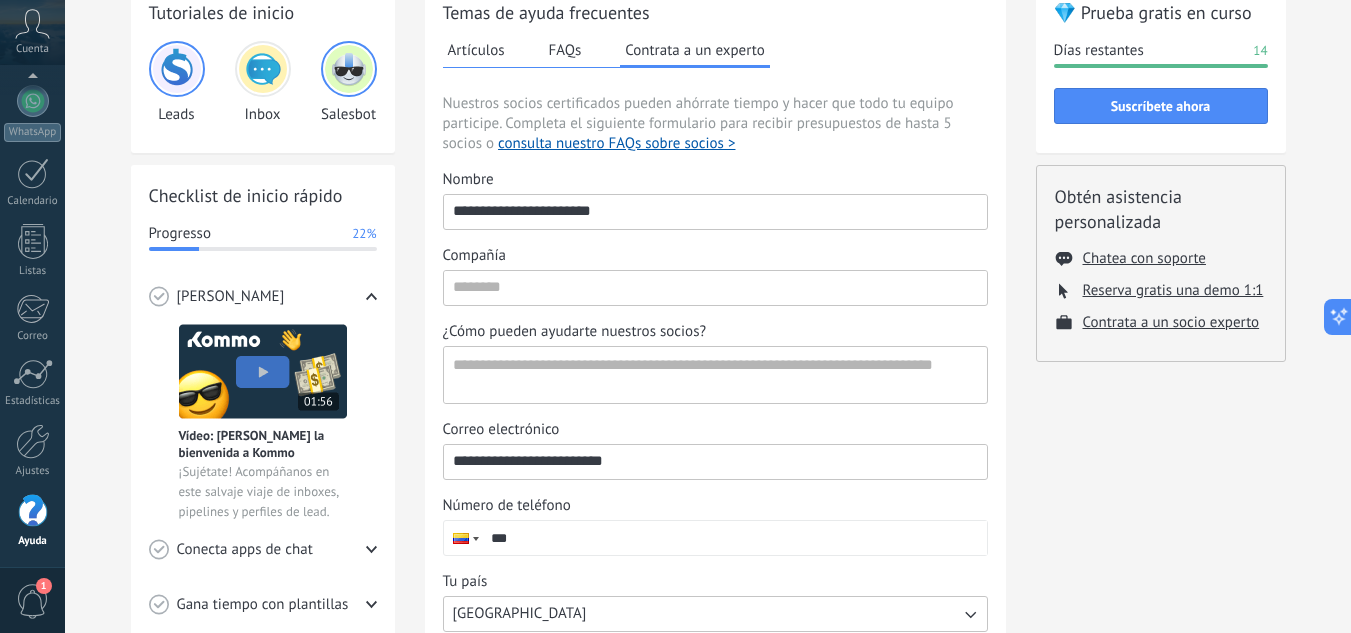 click on "***" at bounding box center (734, 538) 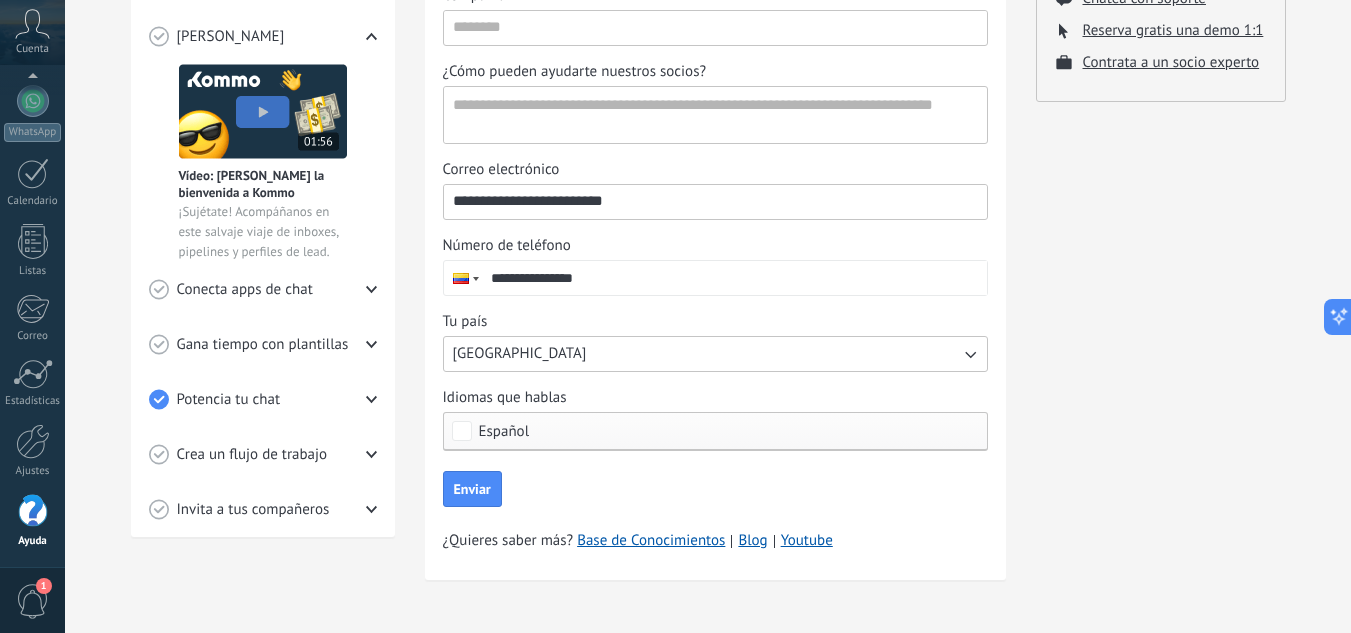 scroll, scrollTop: 375, scrollLeft: 0, axis: vertical 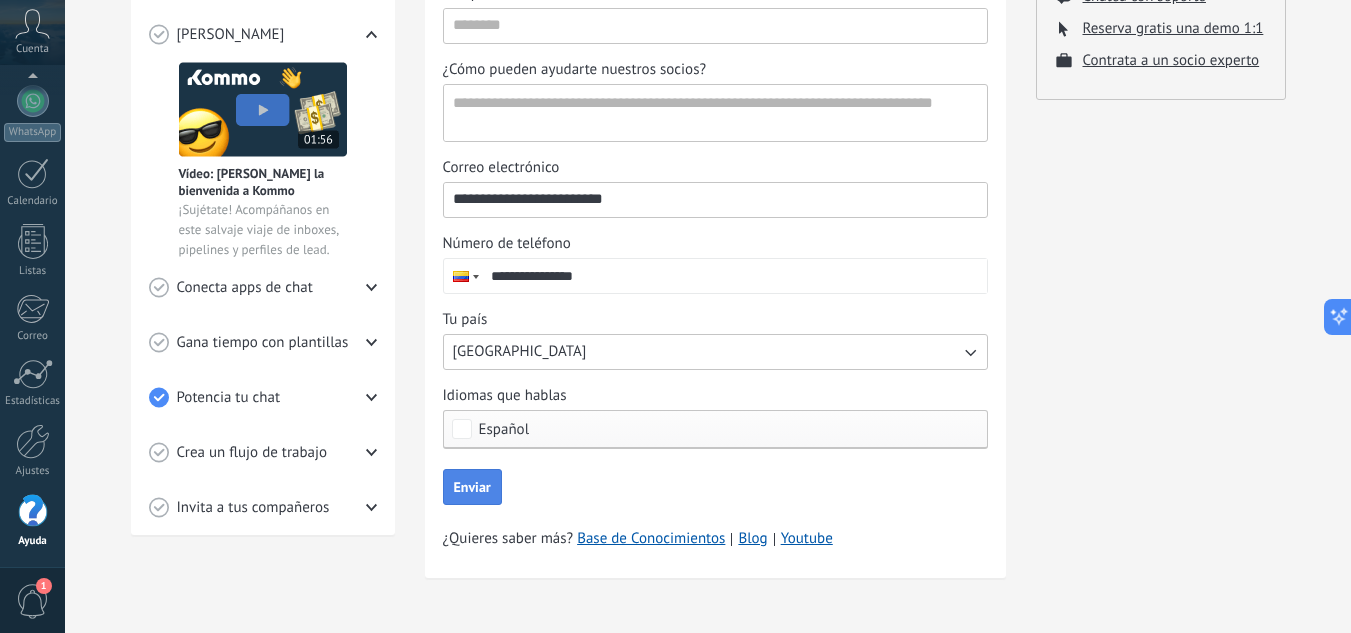 type on "**********" 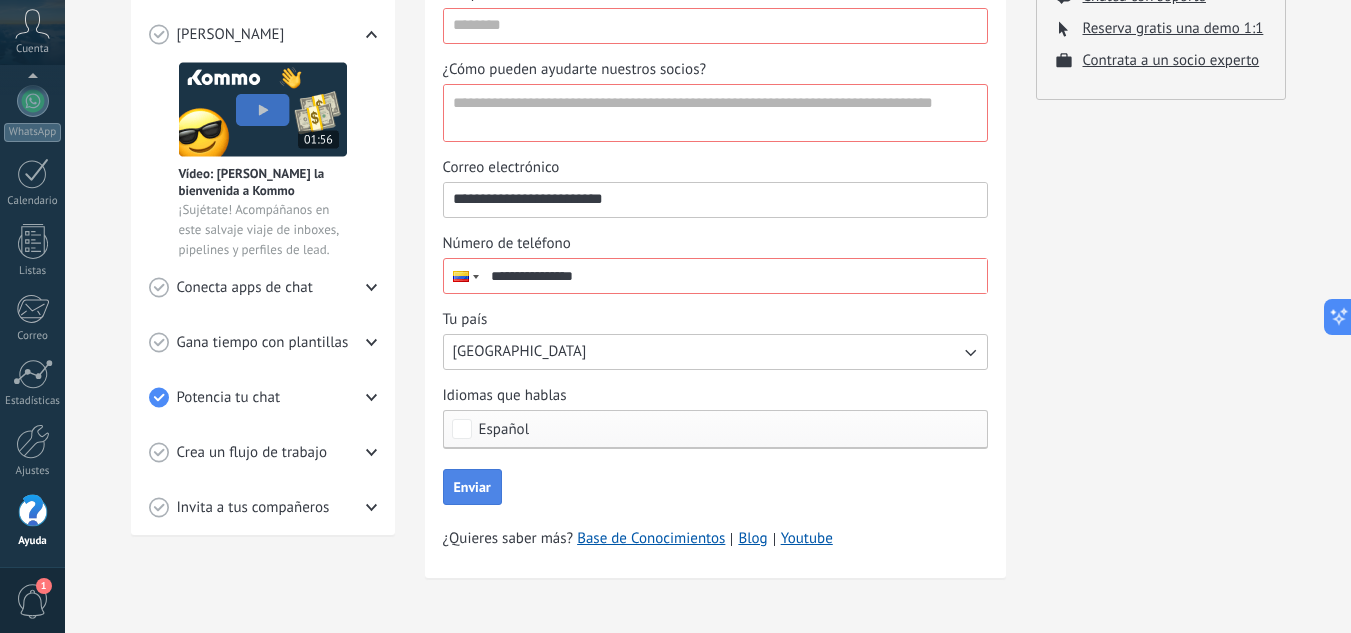 click on "Enviar" at bounding box center [472, 487] 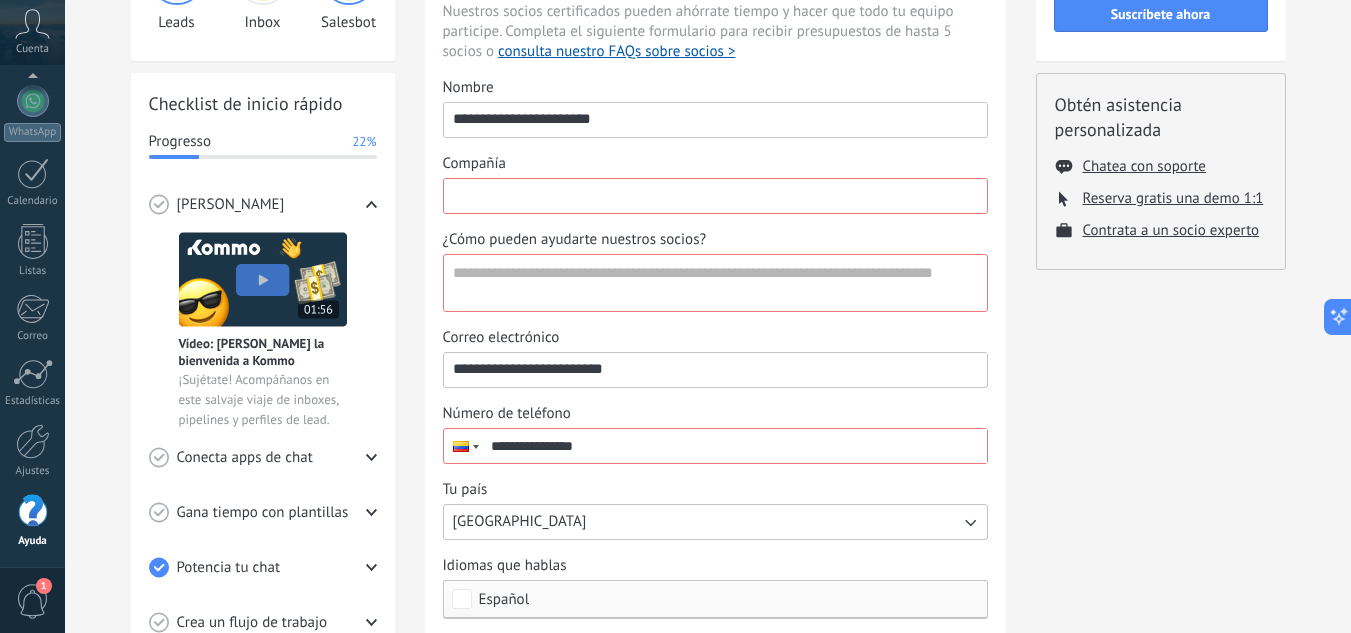 scroll, scrollTop: 204, scrollLeft: 0, axis: vertical 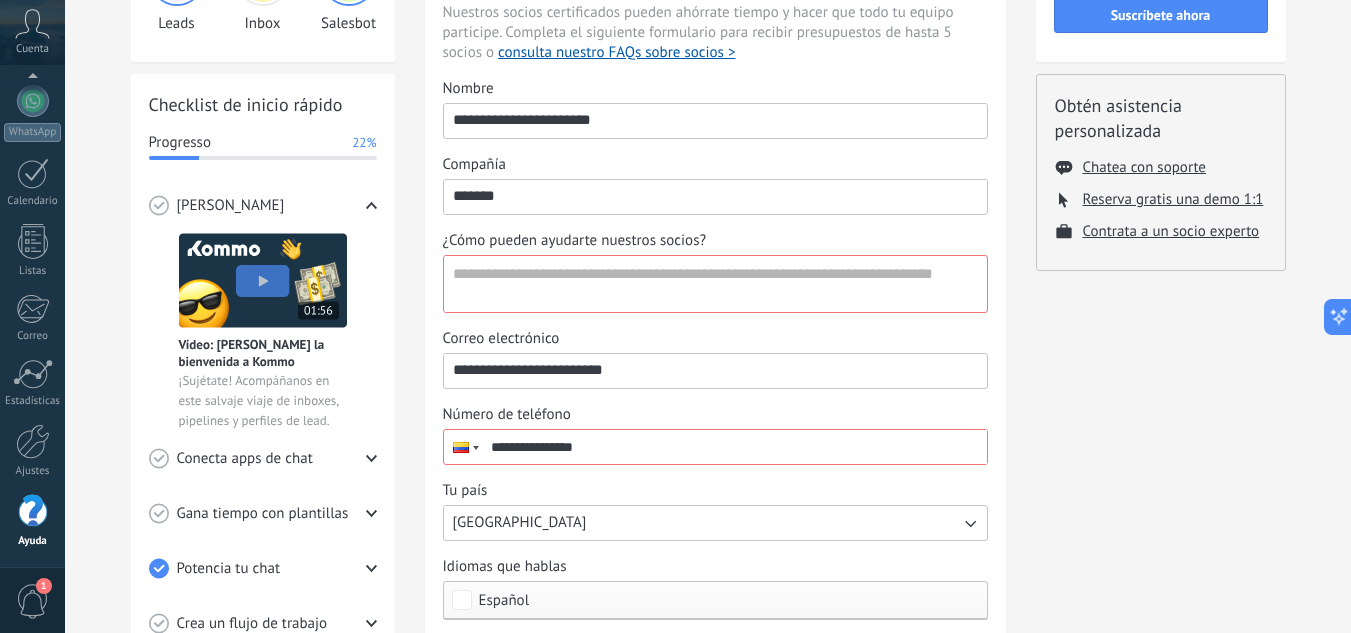 type on "*******" 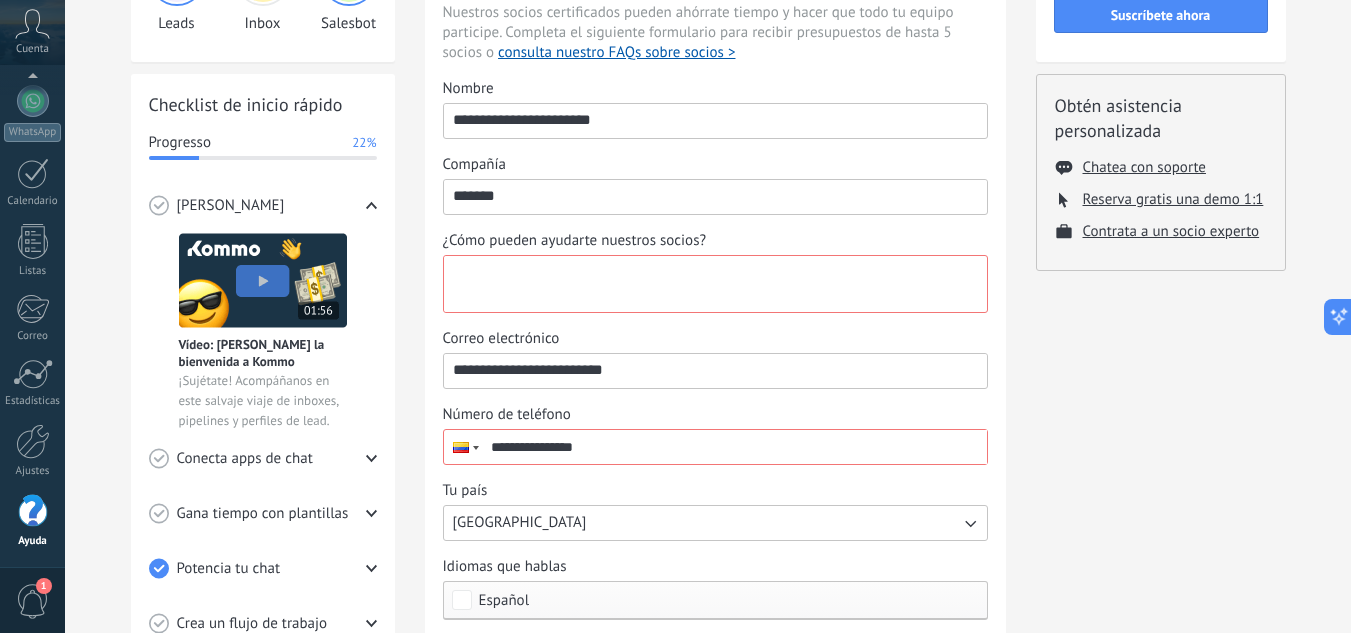 click on "¿Cómo pueden ayudarte nuestros socios?" at bounding box center (713, 284) 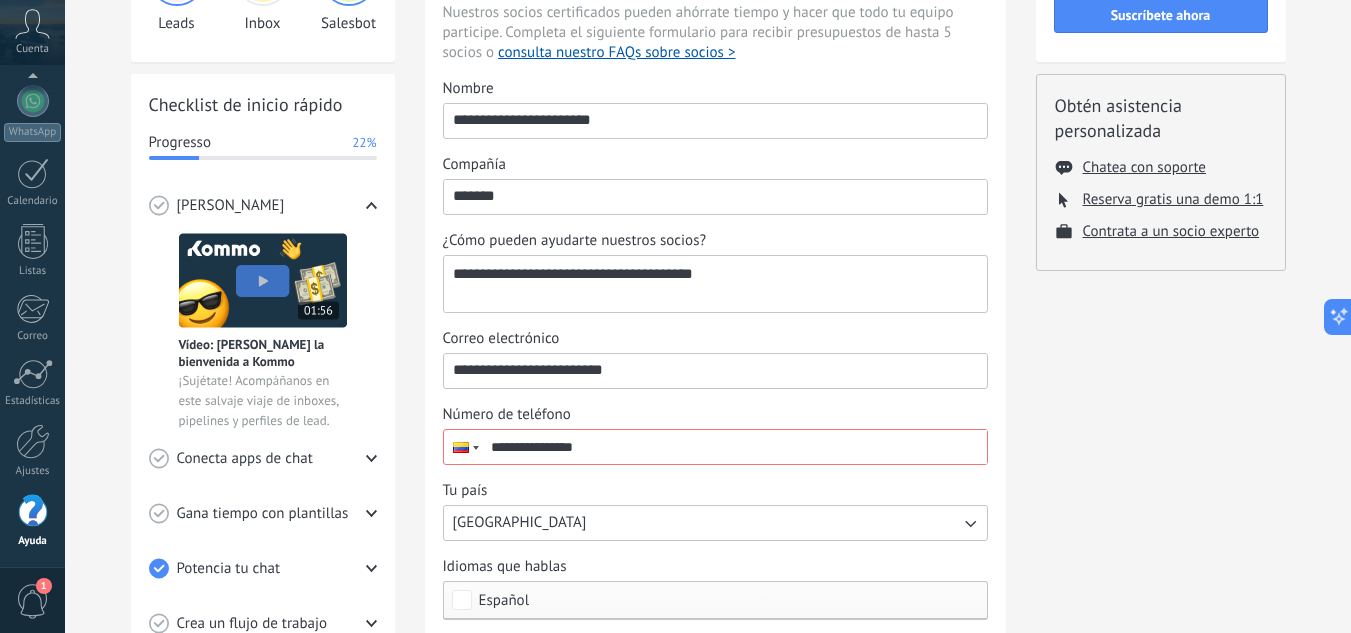 type on "**********" 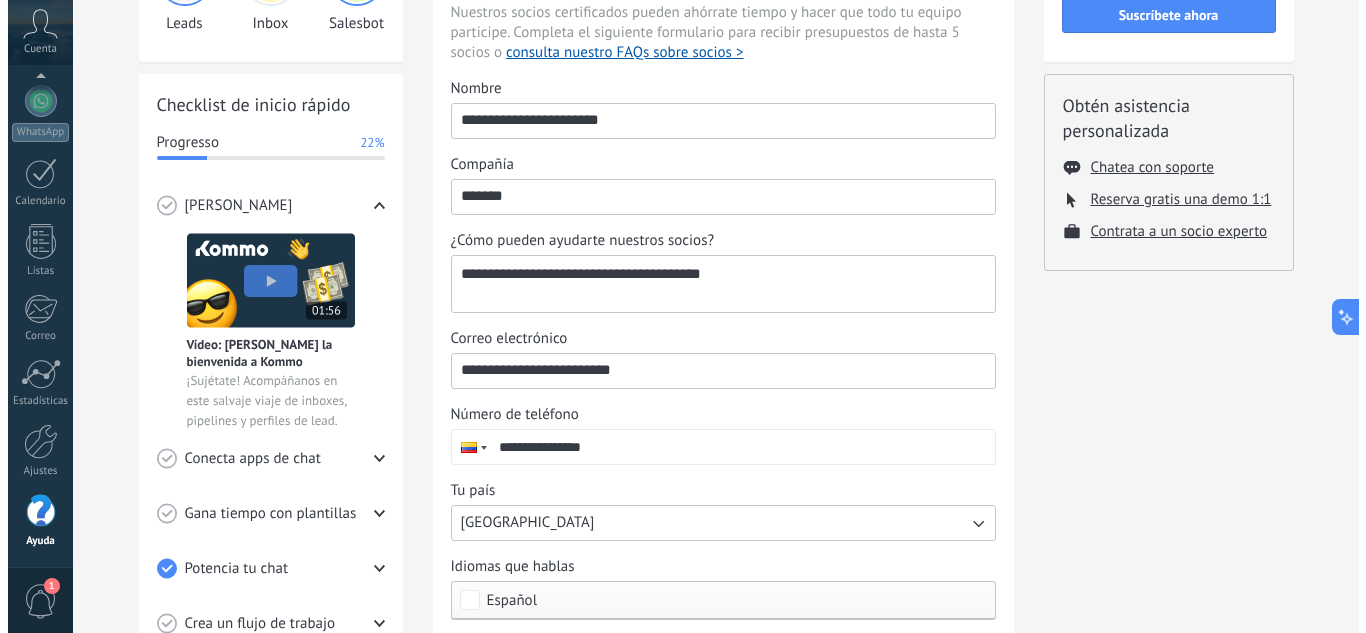 scroll, scrollTop: 375, scrollLeft: 0, axis: vertical 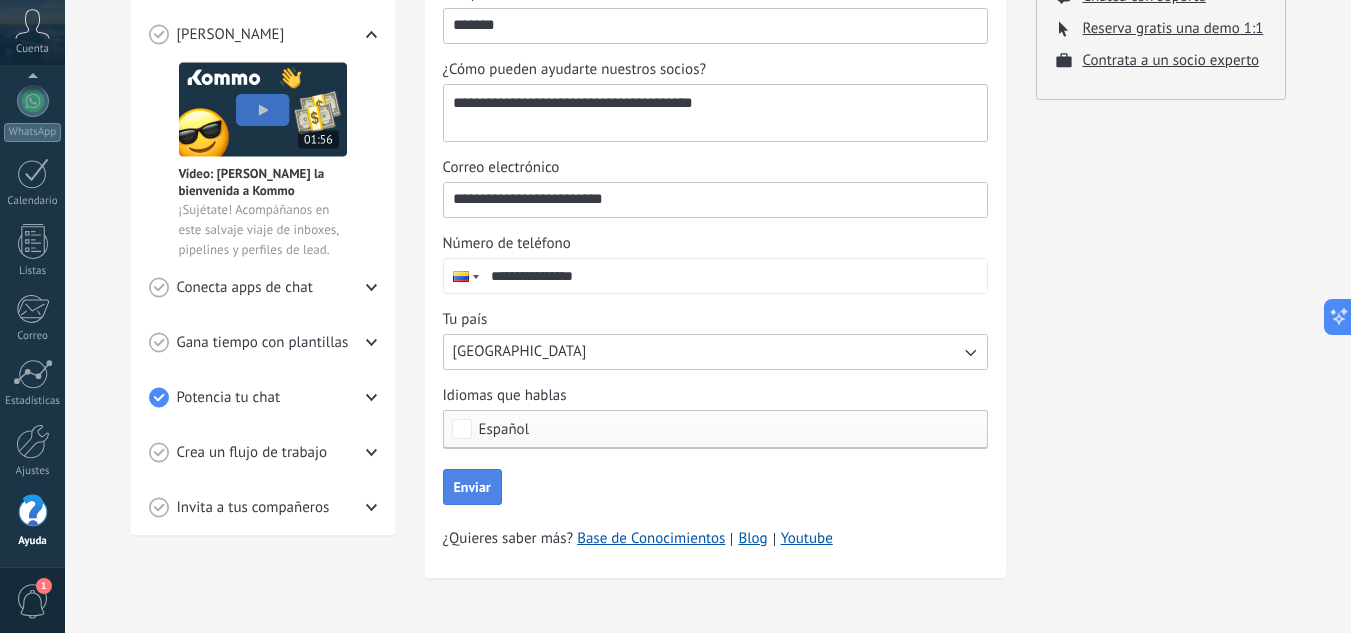 type on "**********" 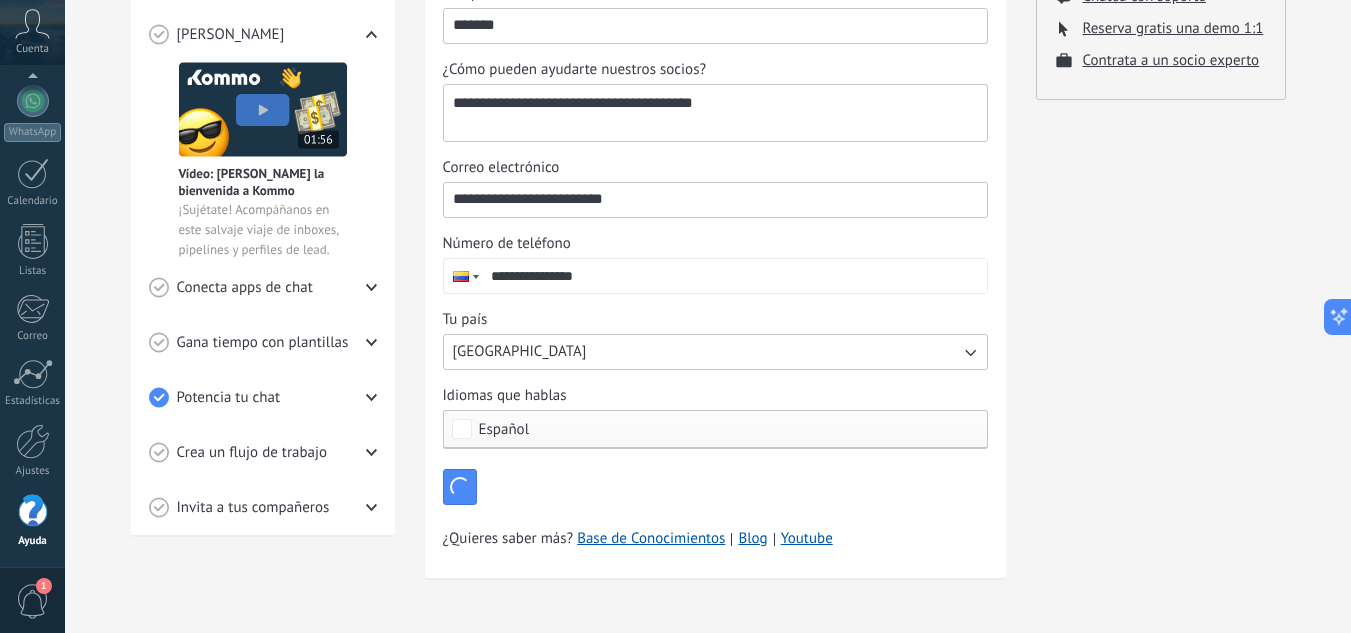 type 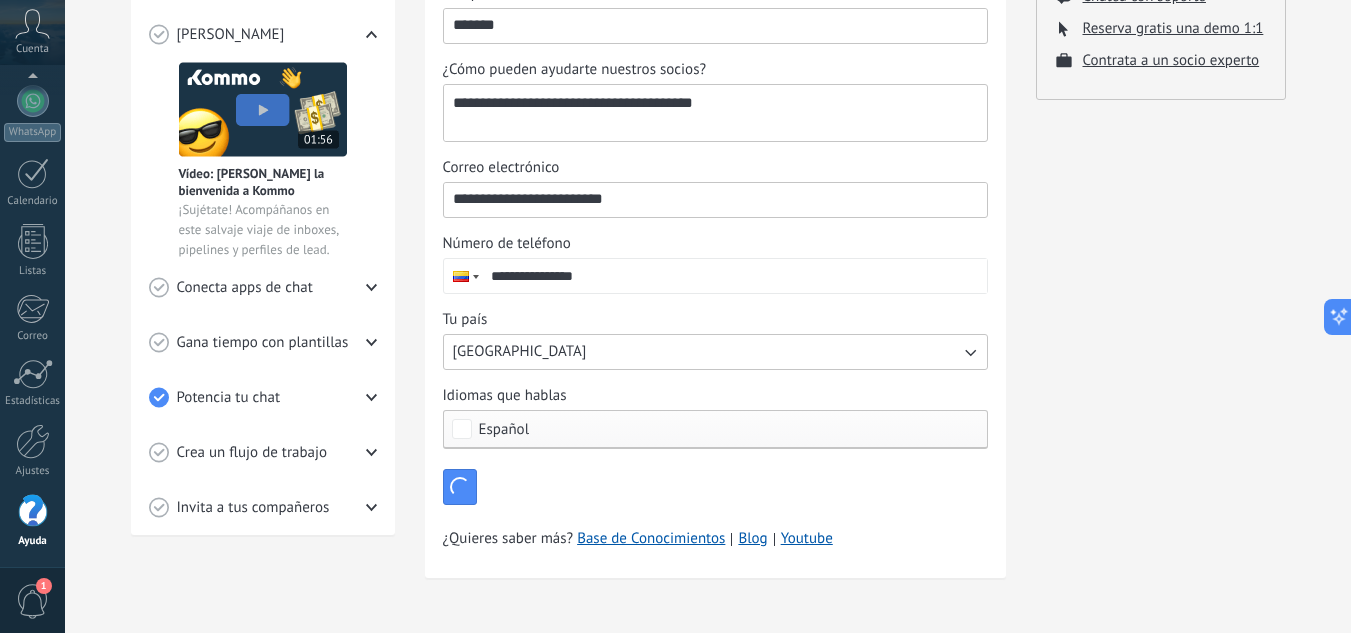 type 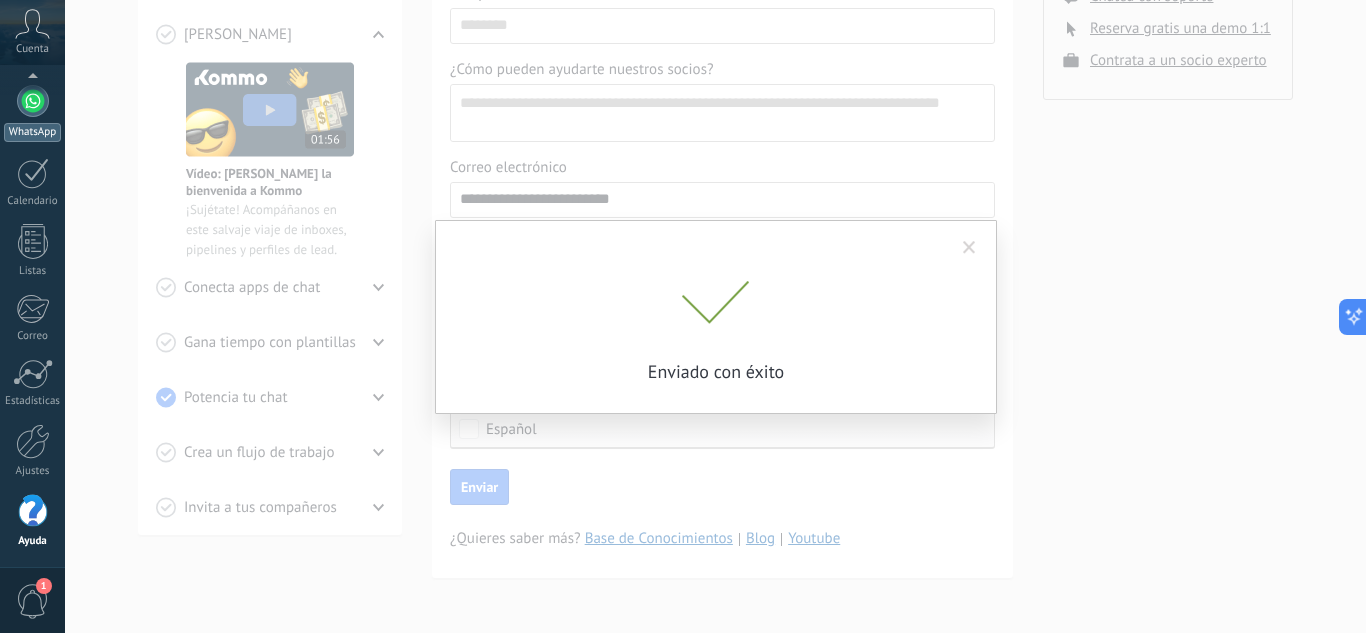 click on "WhatsApp" at bounding box center (32, 113) 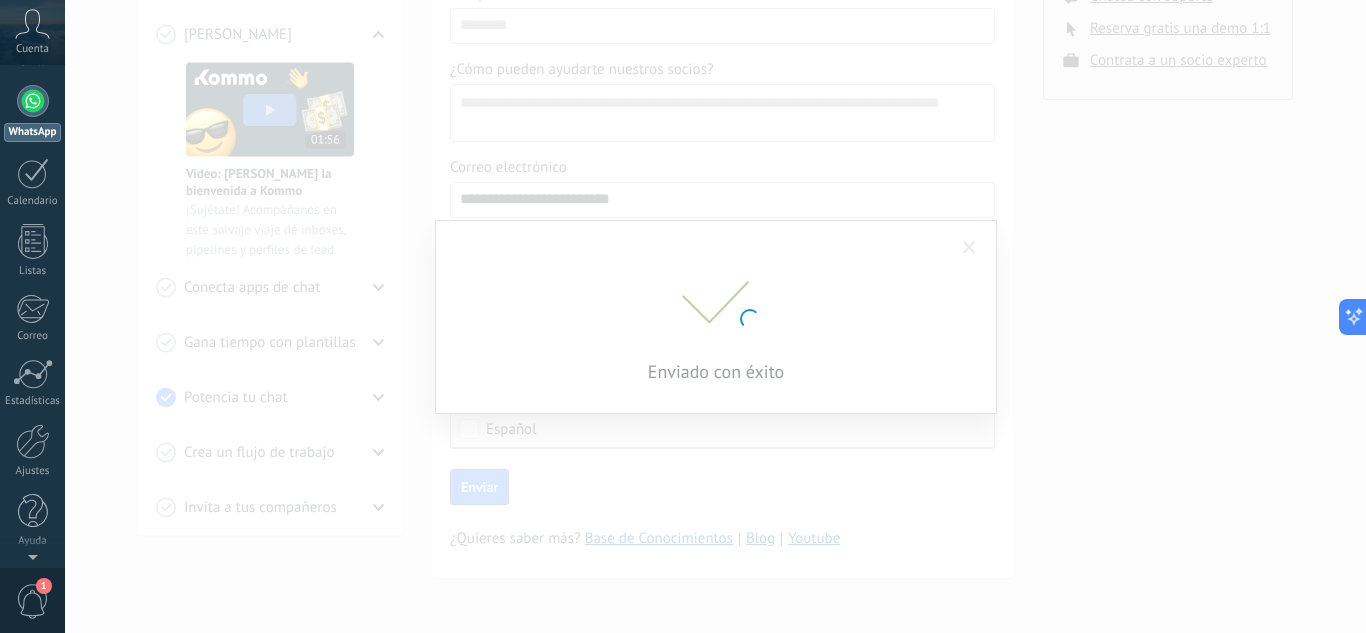 scroll, scrollTop: 0, scrollLeft: 0, axis: both 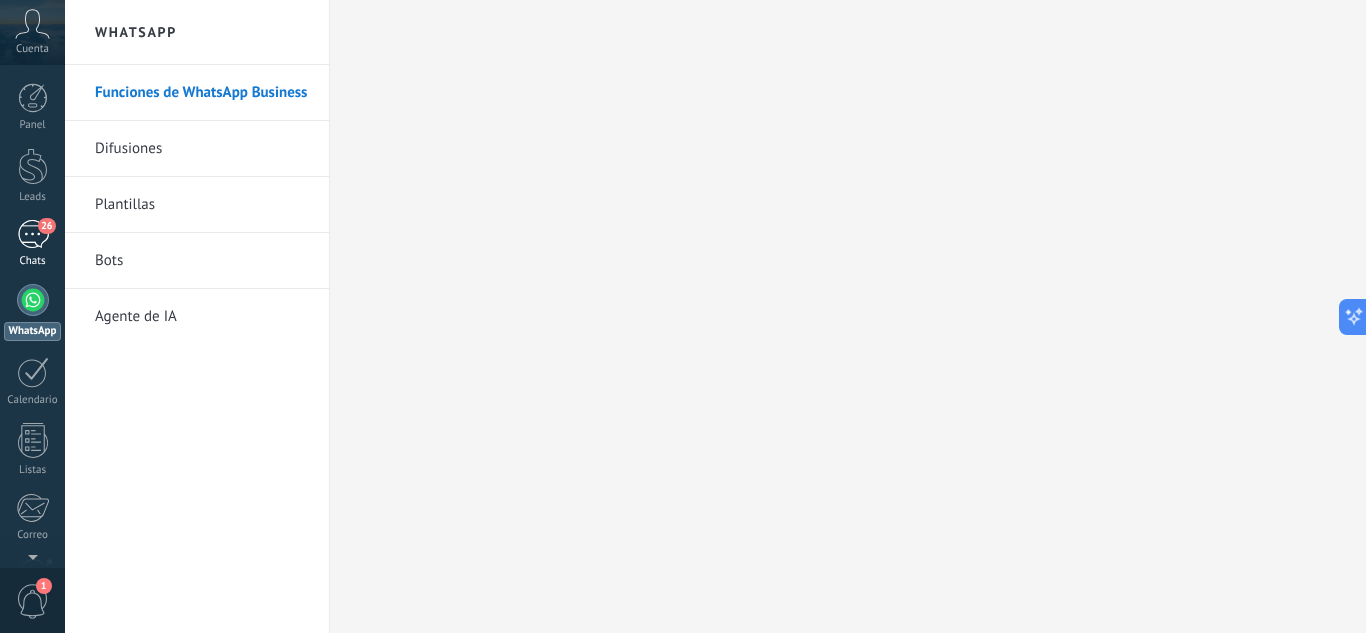 click on "26" at bounding box center [33, 234] 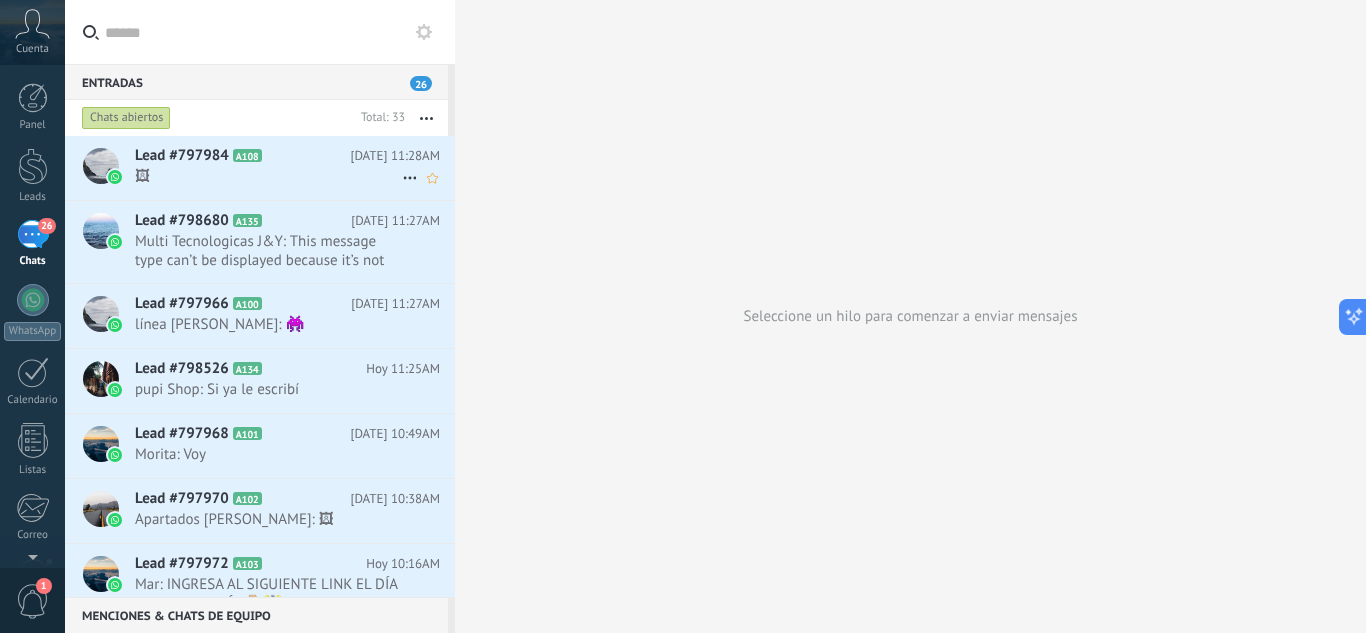 click on "🖼" at bounding box center [268, 176] 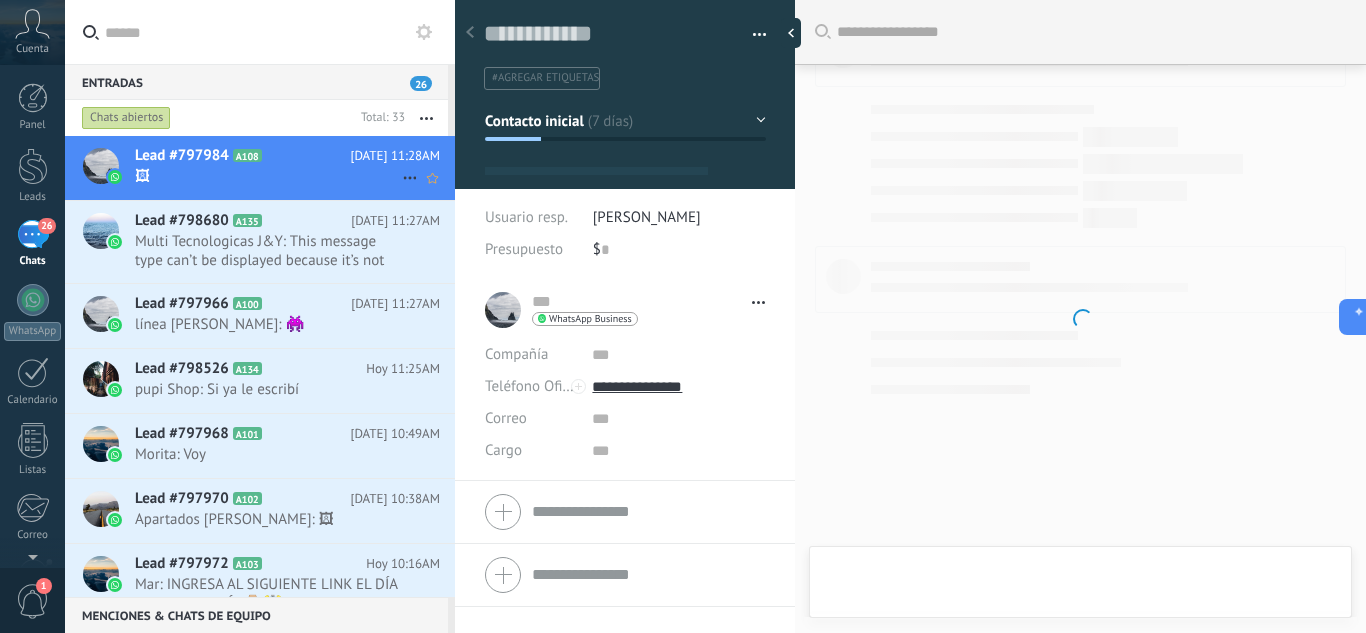 scroll, scrollTop: 3769, scrollLeft: 0, axis: vertical 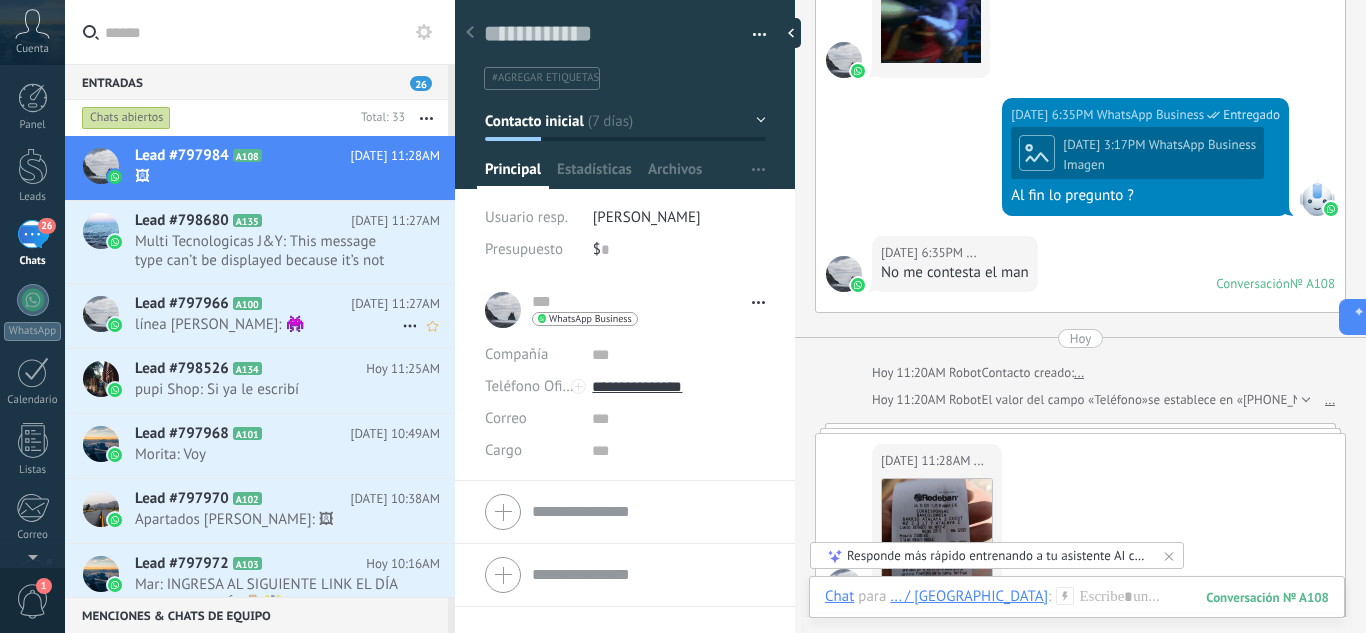 click on "línea [PERSON_NAME]: 👾" at bounding box center [268, 324] 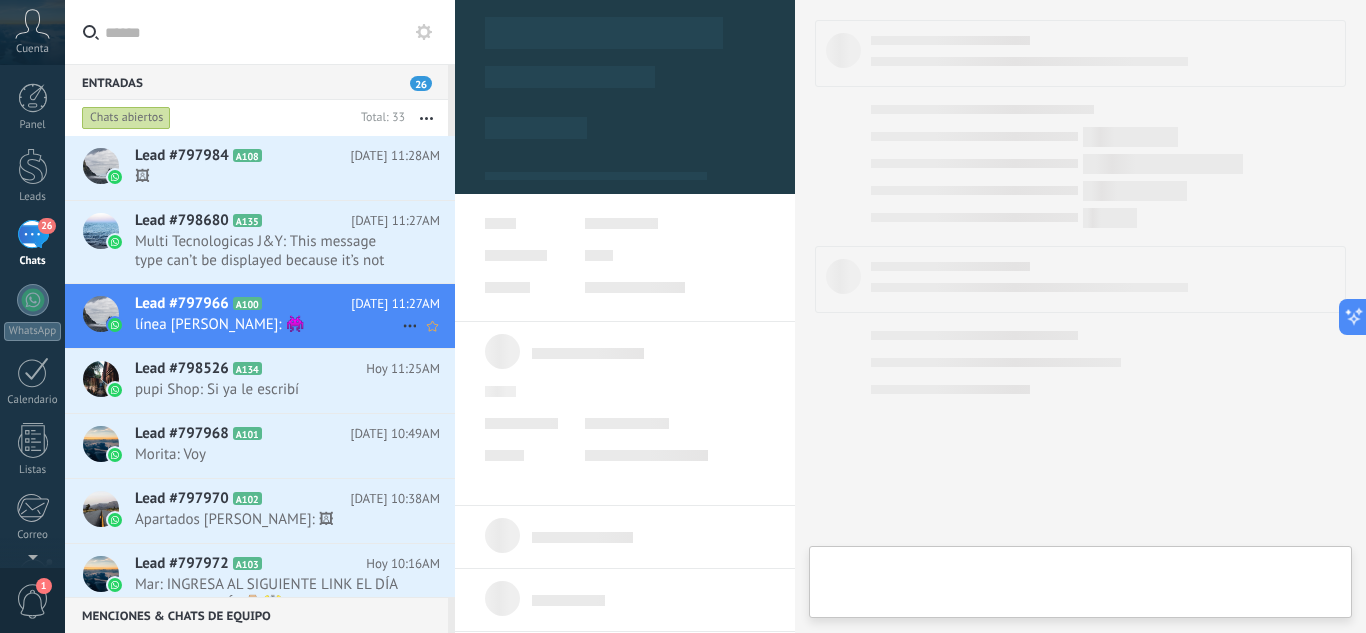 type on "**********" 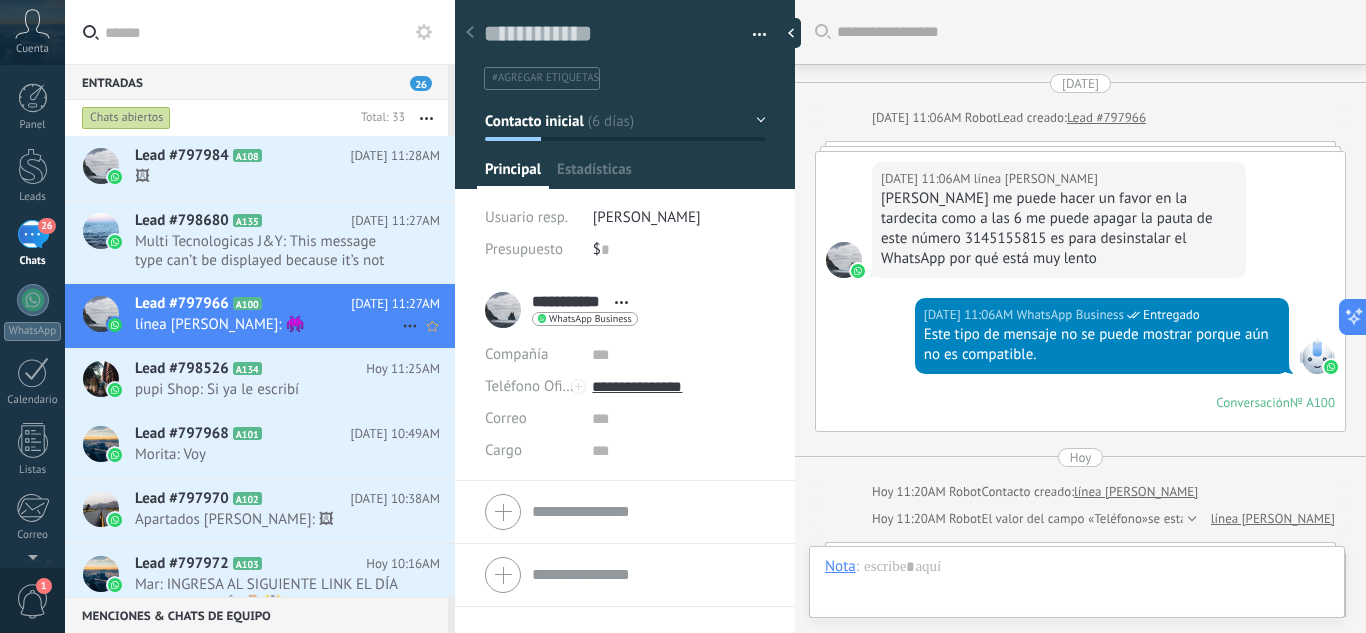 scroll, scrollTop: 30, scrollLeft: 0, axis: vertical 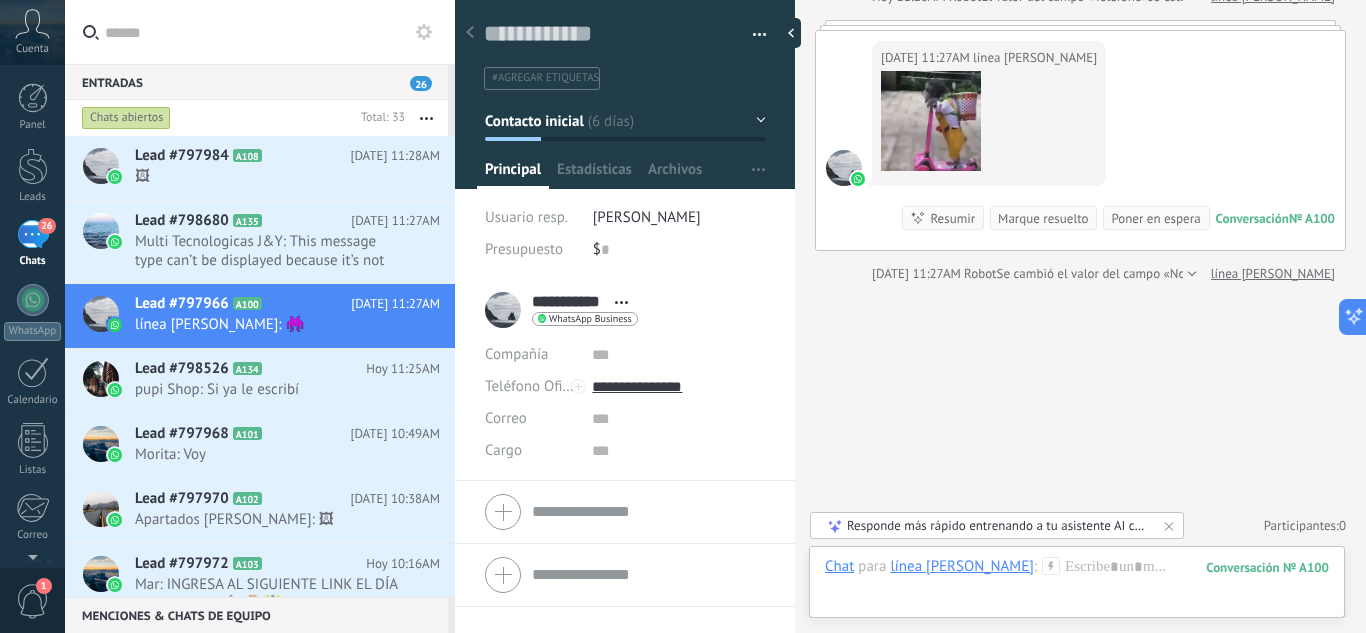 click on "Chats abiertos" at bounding box center [126, 118] 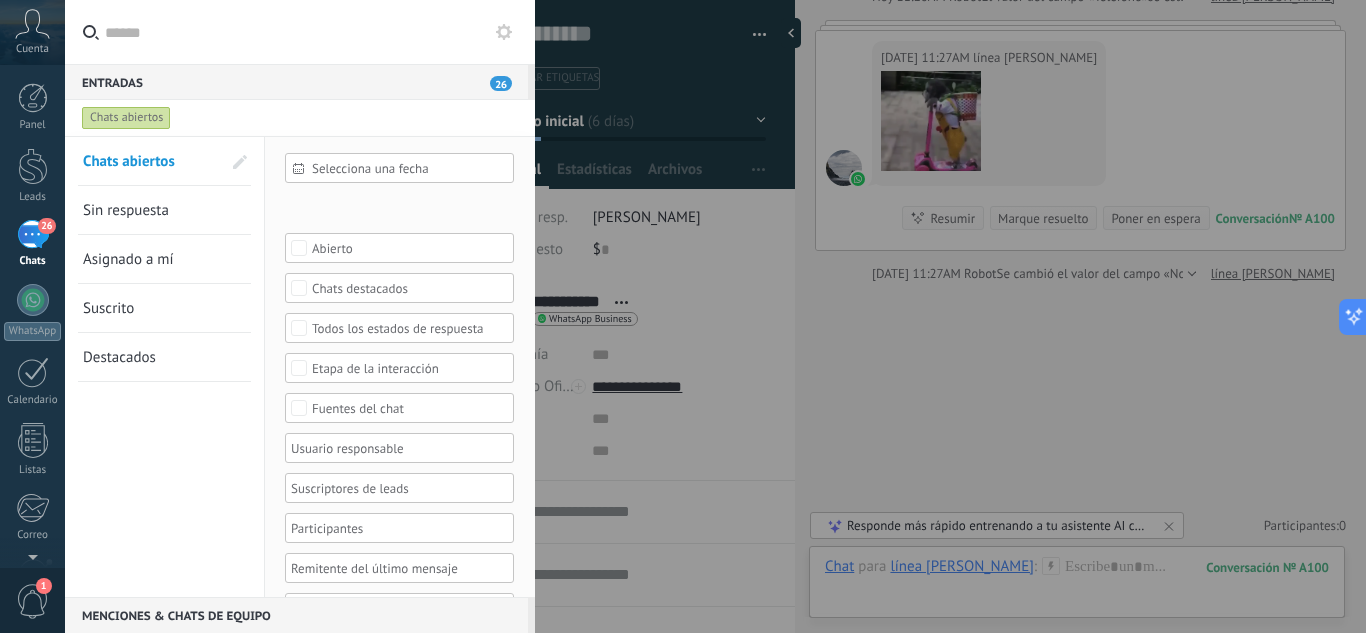 click on "Selecciona una fecha" at bounding box center (407, 168) 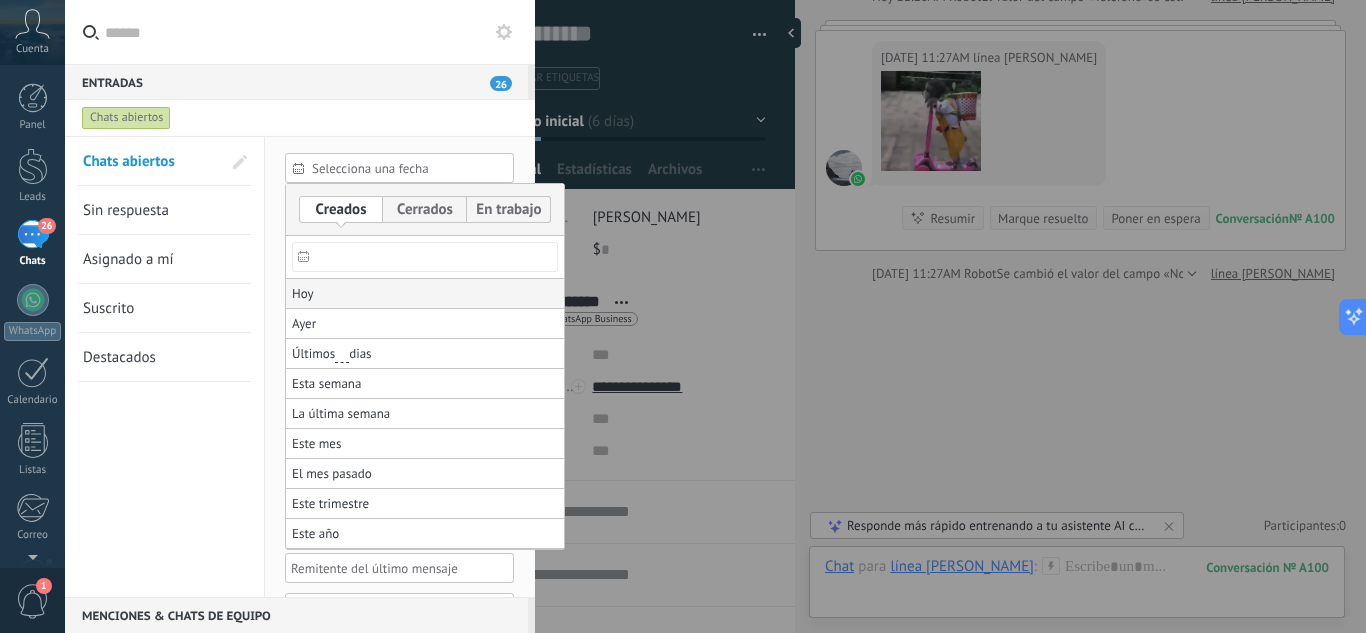 click on "Hoy" at bounding box center [425, 294] 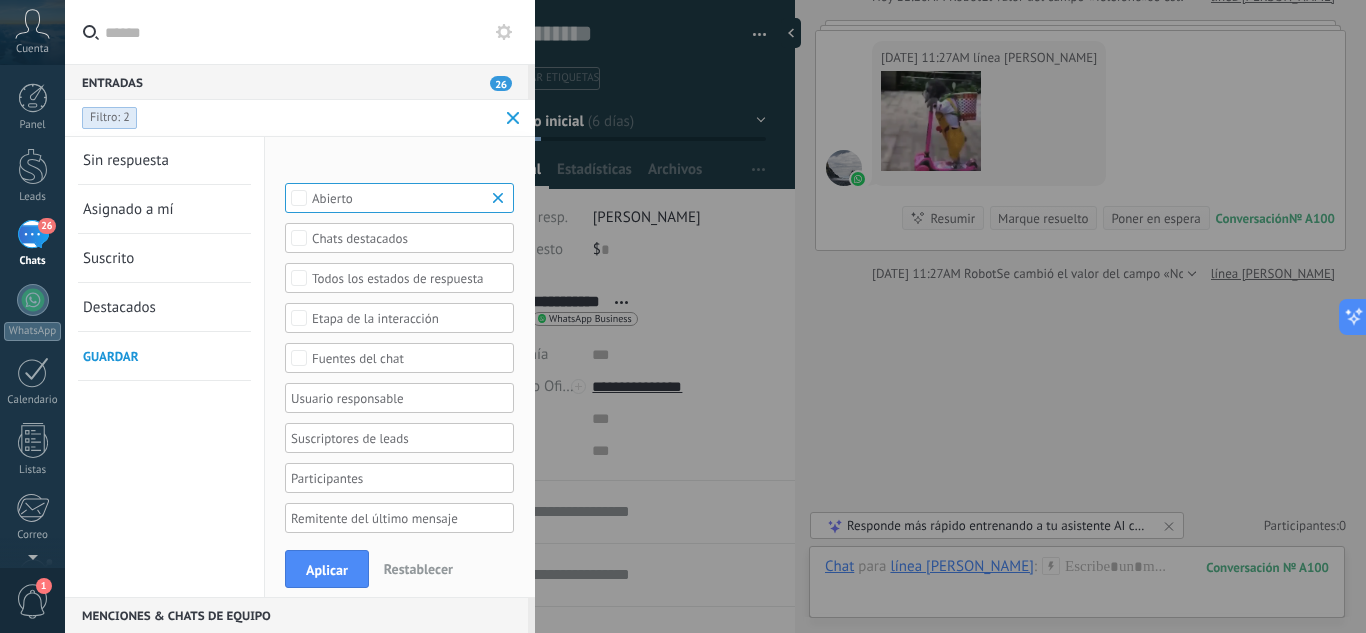 scroll, scrollTop: 0, scrollLeft: 0, axis: both 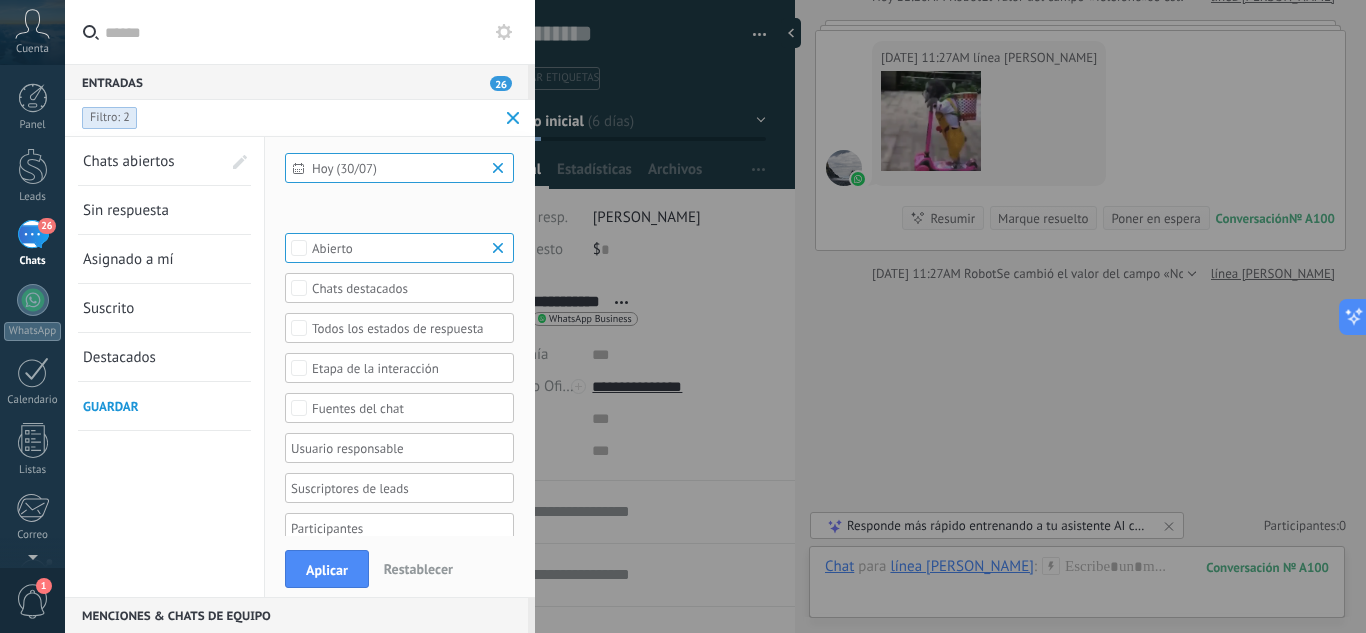 click at bounding box center [683, 316] 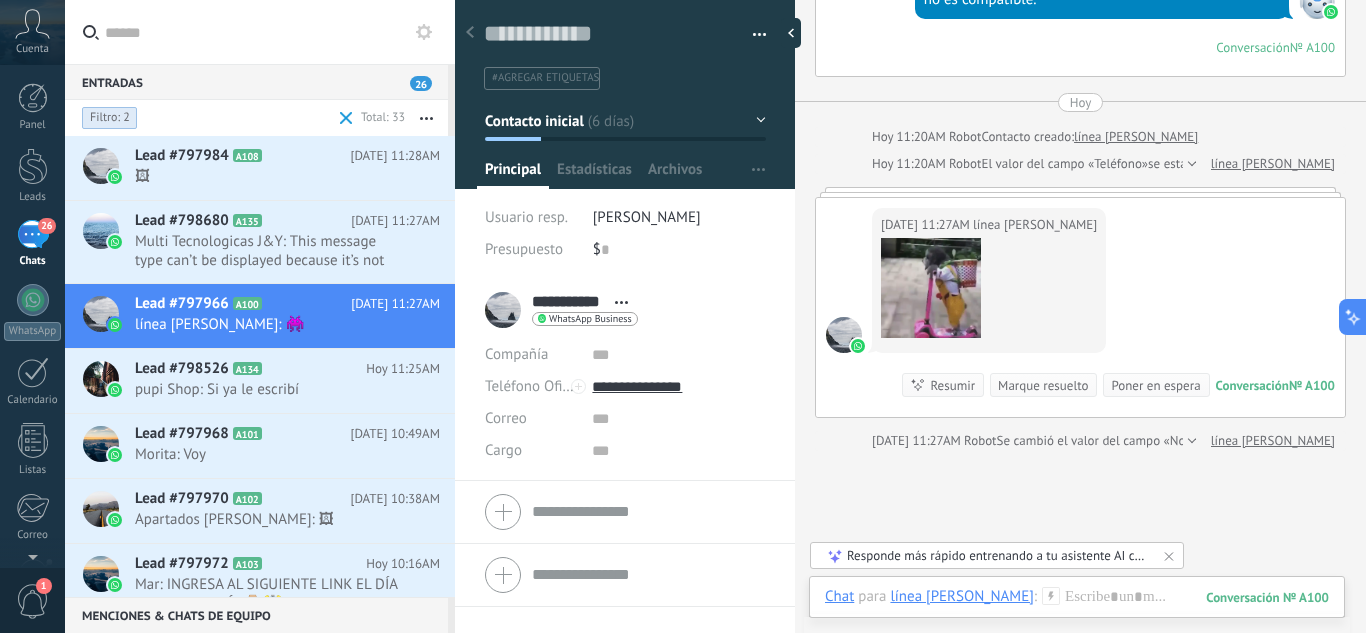 scroll, scrollTop: 348, scrollLeft: 0, axis: vertical 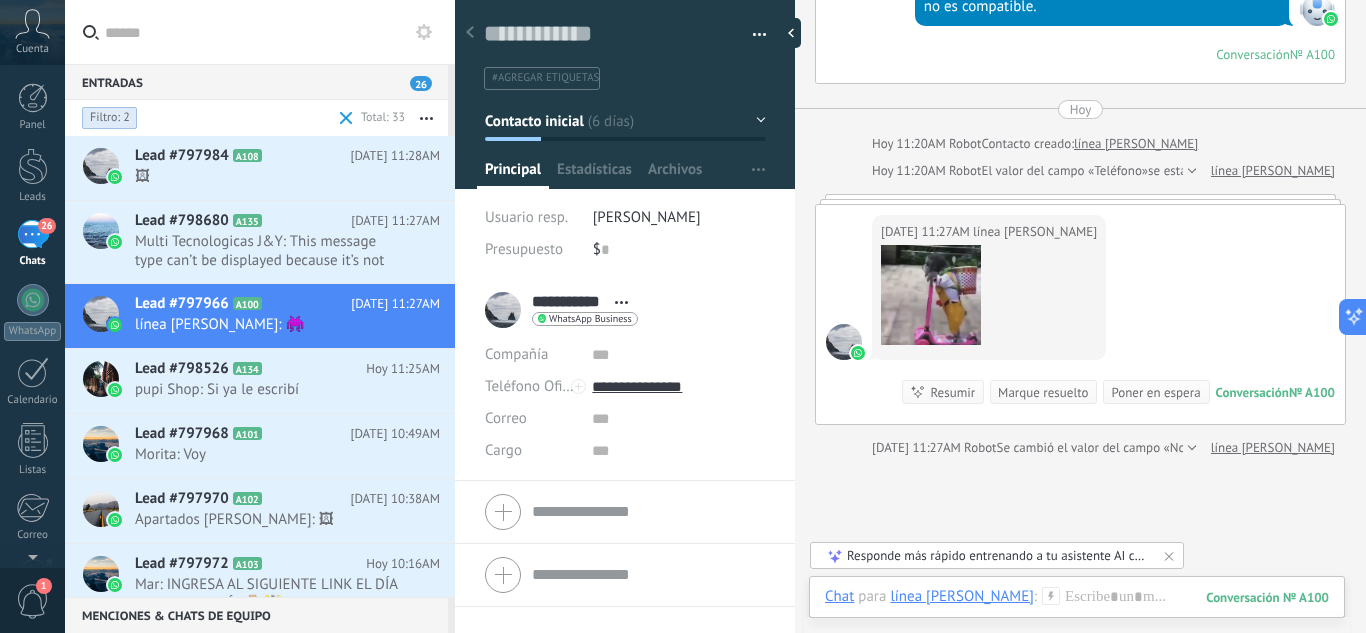 click on "[DATE] 11:27AM línea [PERSON_NAME]  Conversación  № A100 Conversación № A100 Resumir Resumir Marque resuelto Poner en espera" at bounding box center [1080, 314] 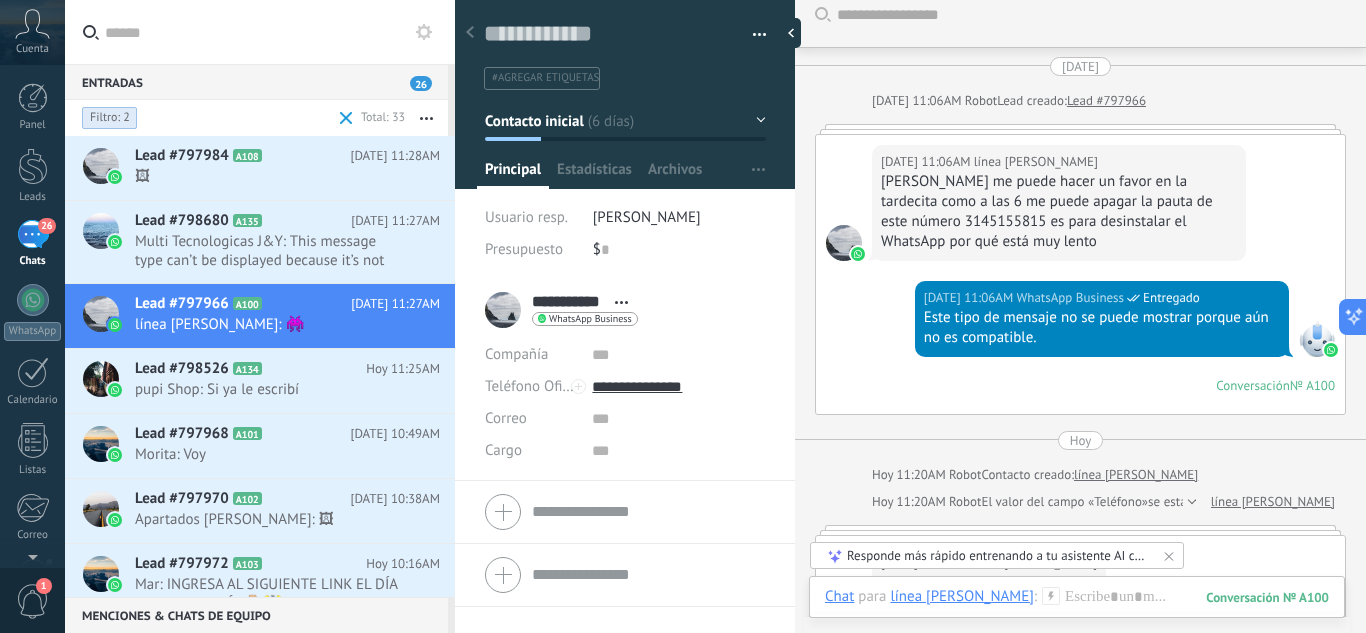 scroll, scrollTop: 16, scrollLeft: 0, axis: vertical 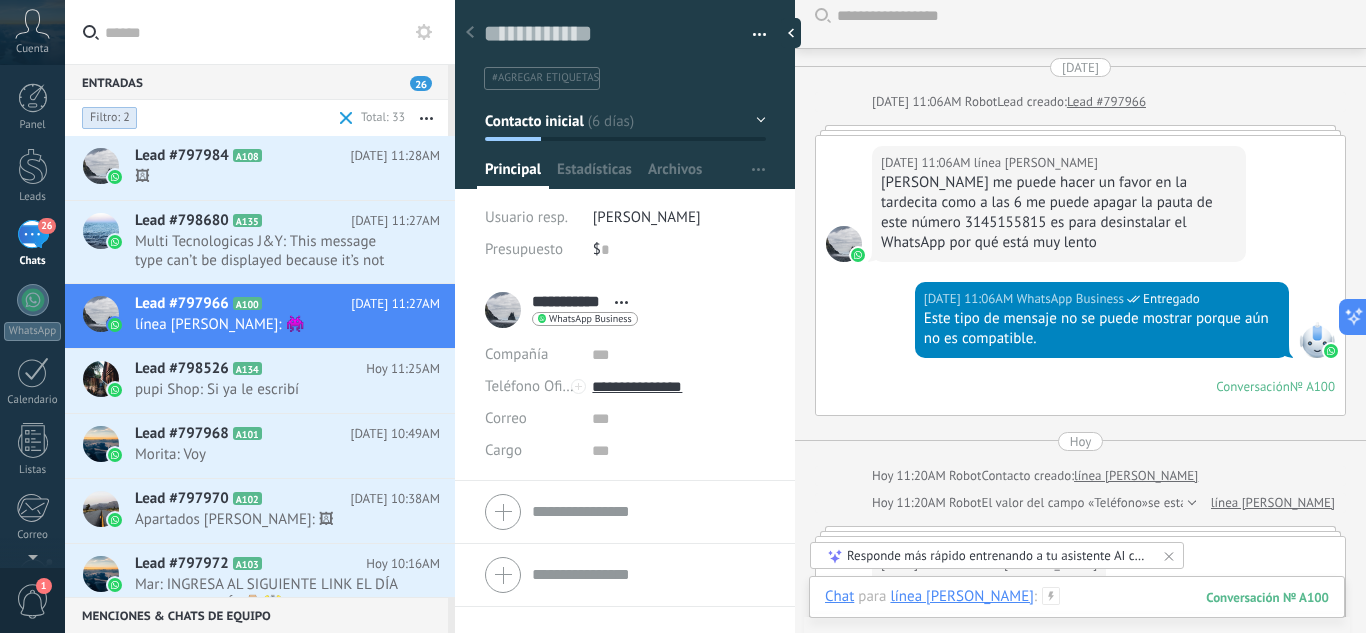 click at bounding box center [1077, 617] 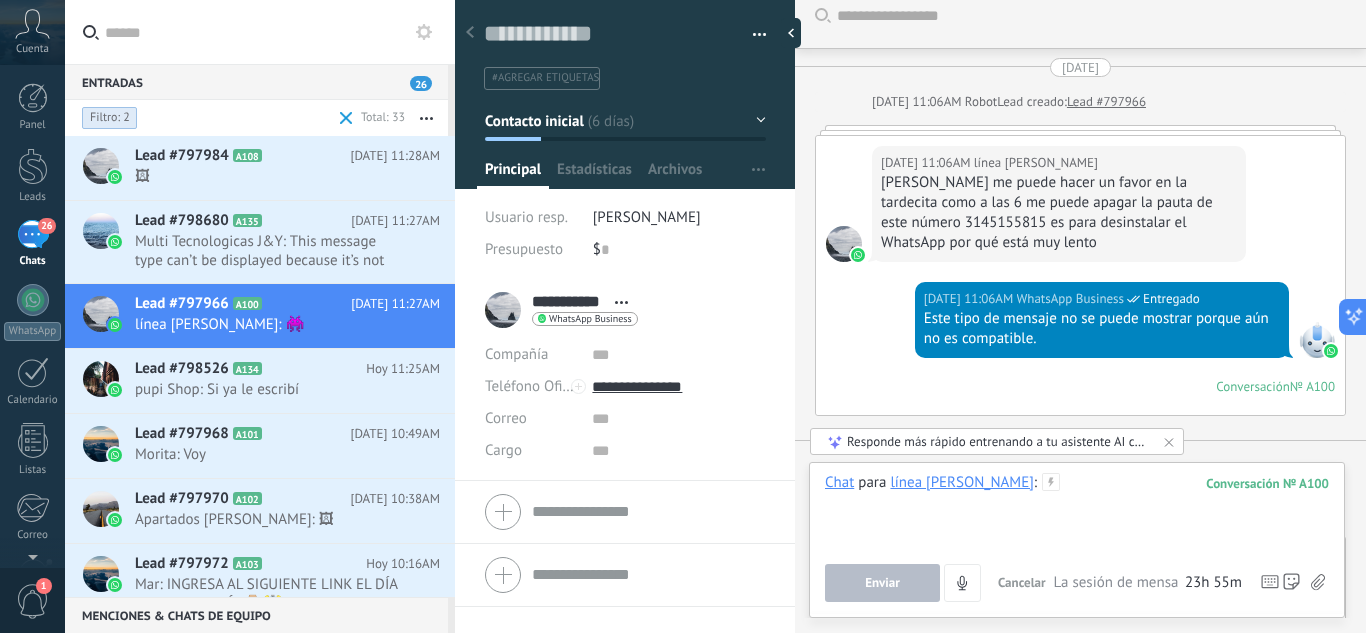 type 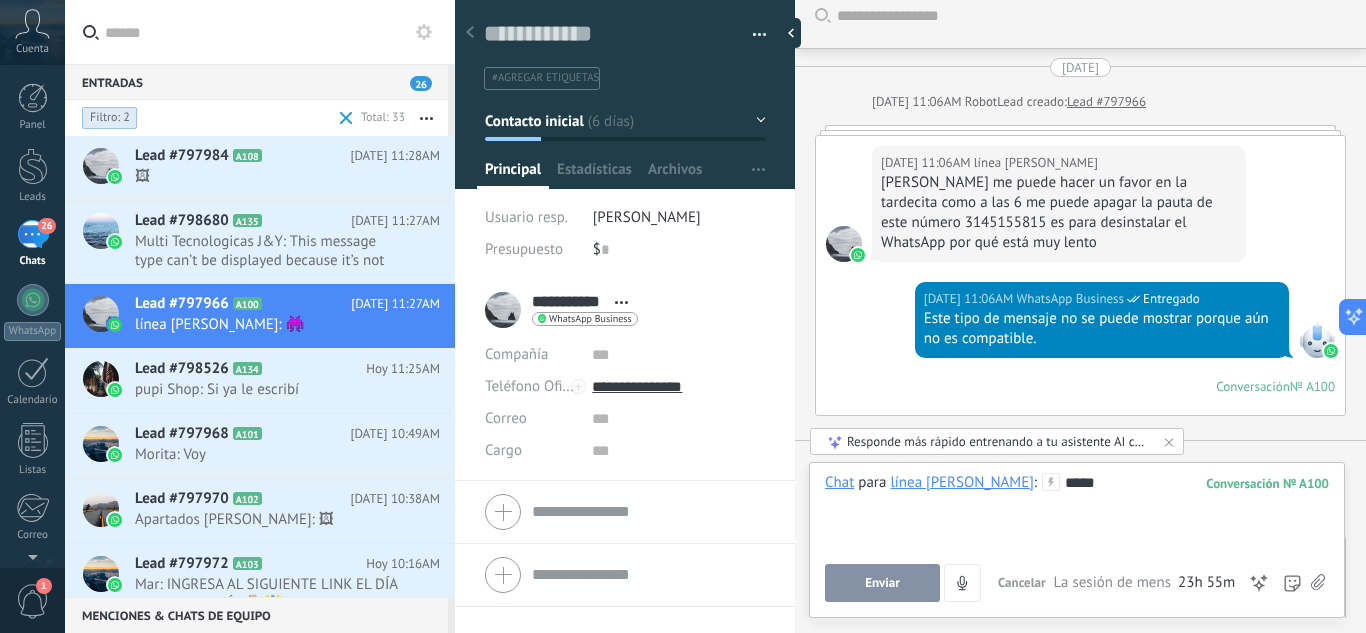 click on "Enviar" at bounding box center (882, 583) 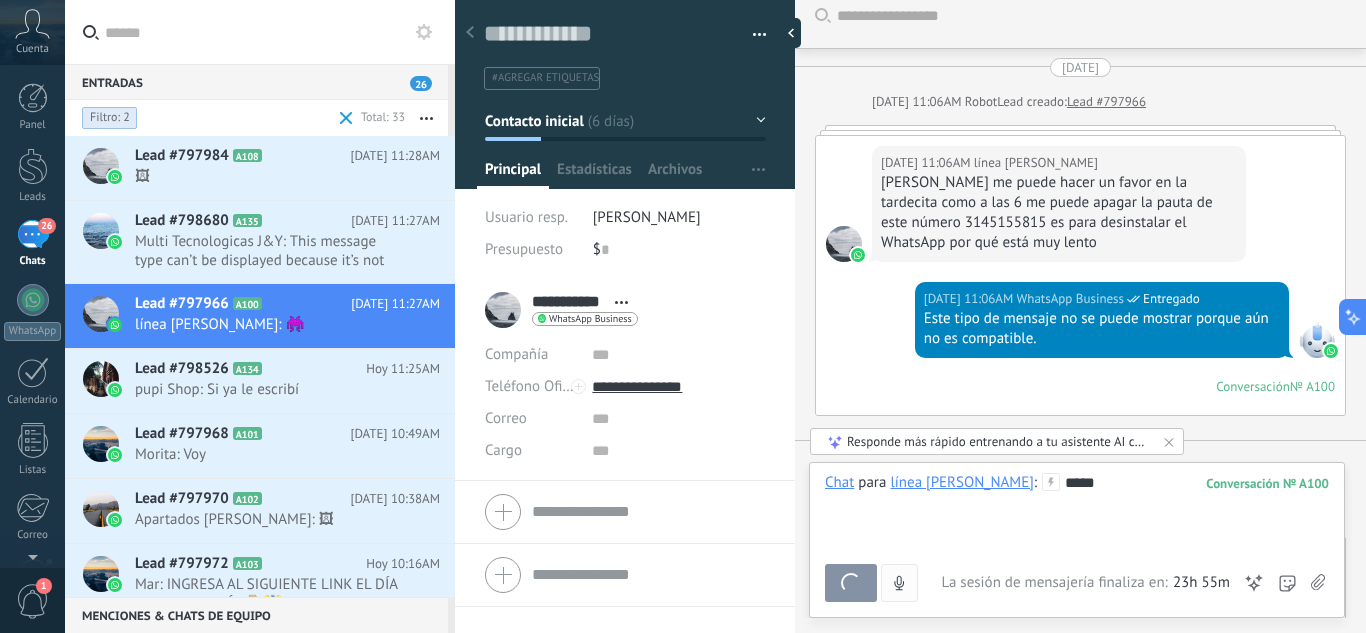 scroll, scrollTop: 465, scrollLeft: 0, axis: vertical 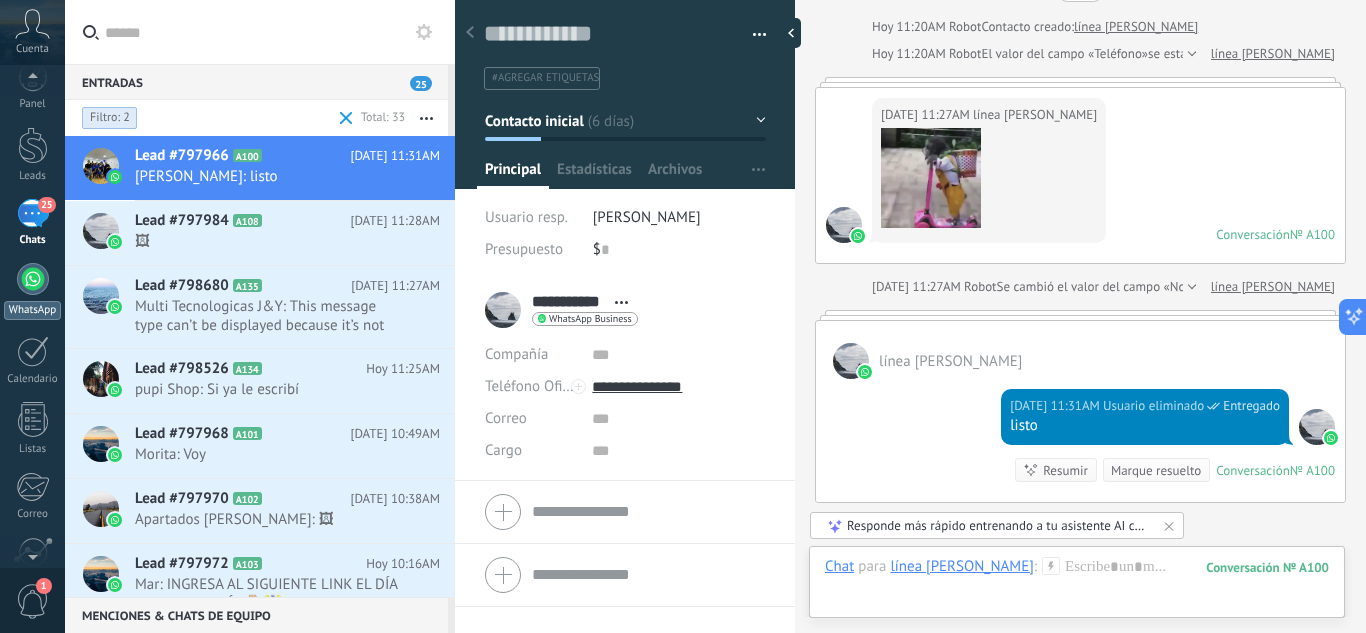 click on "WhatsApp" at bounding box center [32, 291] 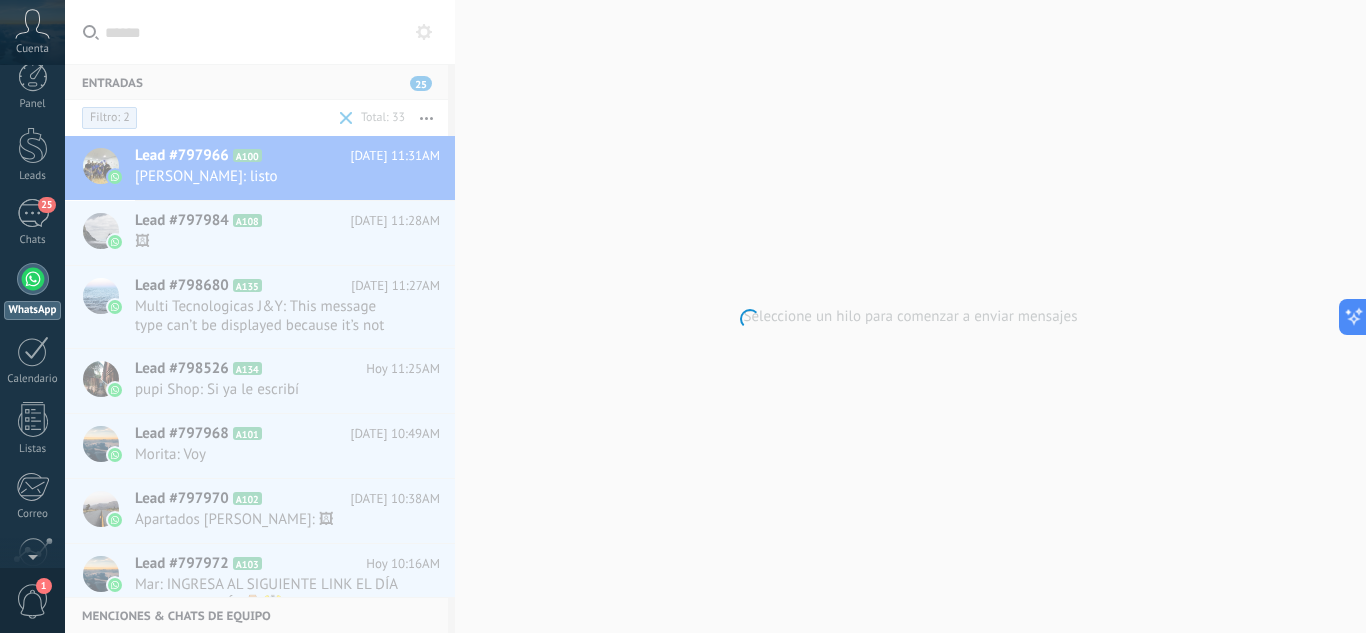 scroll, scrollTop: 0, scrollLeft: 0, axis: both 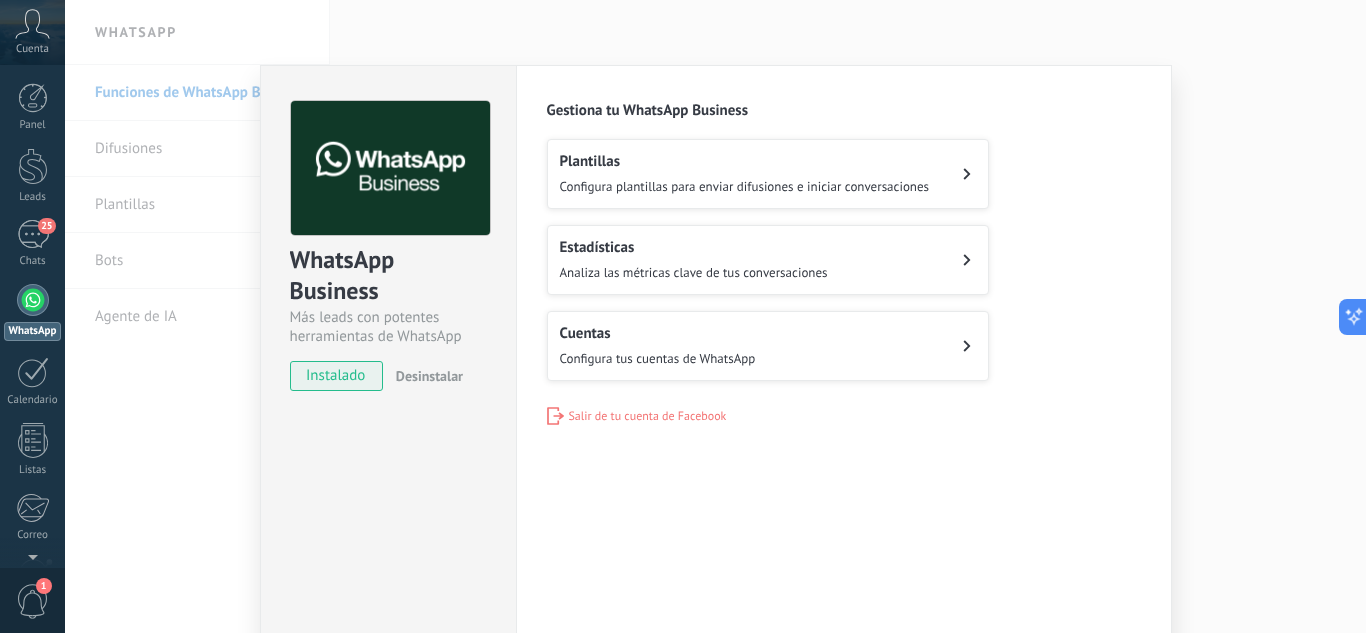 click on "instalado" at bounding box center (336, 376) 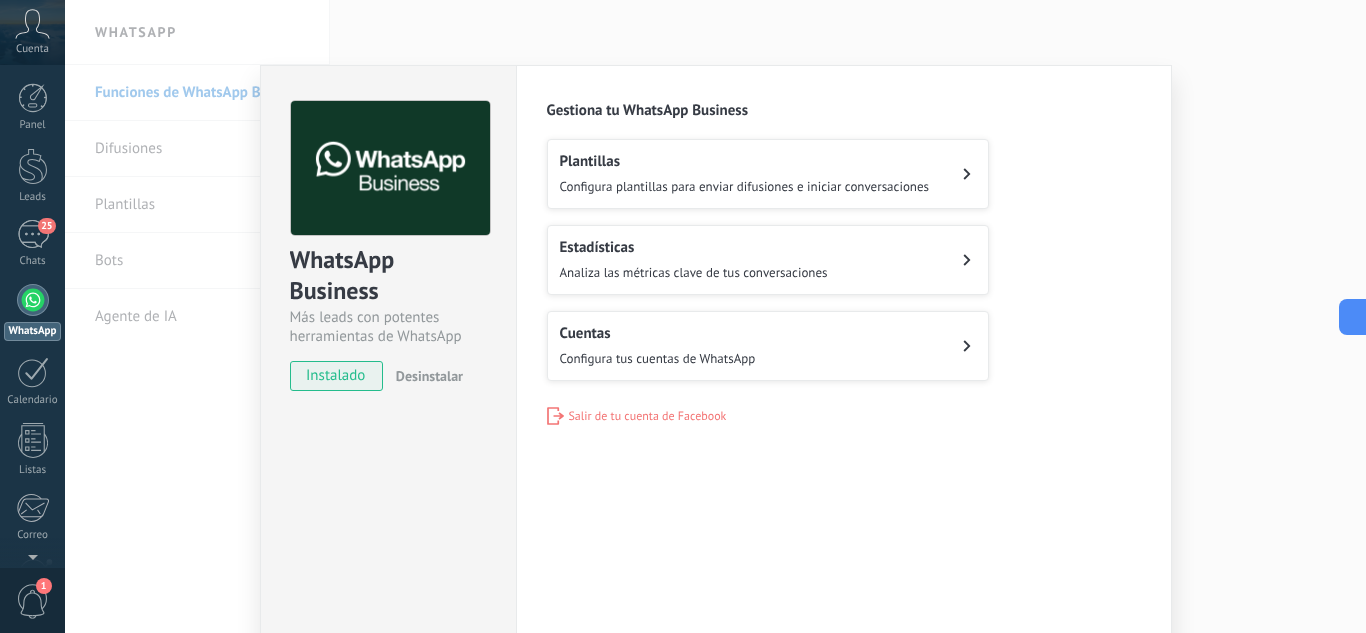 click on "WhatsApp Business Más leads con potentes herramientas de WhatsApp instalado Desinstalar Configuraciones Autorizaciones This tab logs the users who have granted integration access to this account. If you want to to remove a user's ability to send requests to the account on behalf of this integration, you can revoke access. If access is revoked from all users, the integration will stop working. This app is installed, but no one has given it access yet. WhatsApp Cloud API más _:  Guardar Gestiona tu WhatsApp Business Plantillas Configura plantillas para enviar difusiones e iniciar conversaciones Estadísticas Analiza las métricas clave de tus conversaciones Cuentas Configura tus cuentas de WhatsApp Salir de tu cuenta de Facebook" at bounding box center (715, 316) 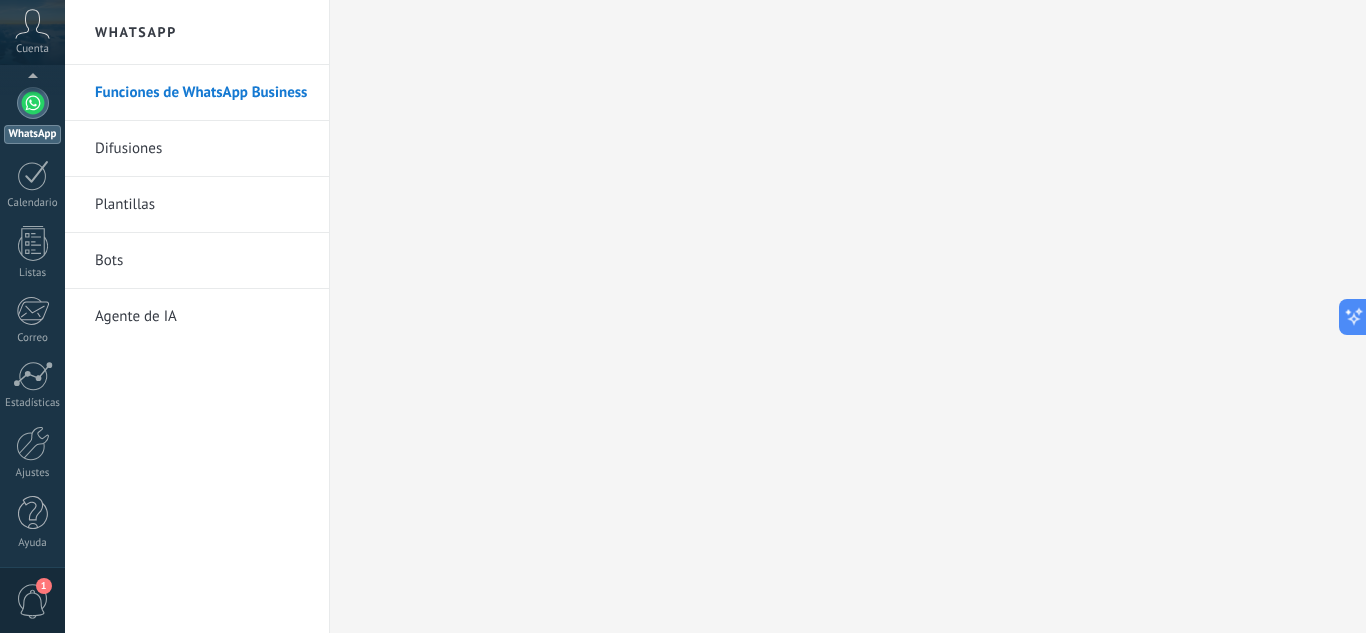 scroll, scrollTop: 199, scrollLeft: 0, axis: vertical 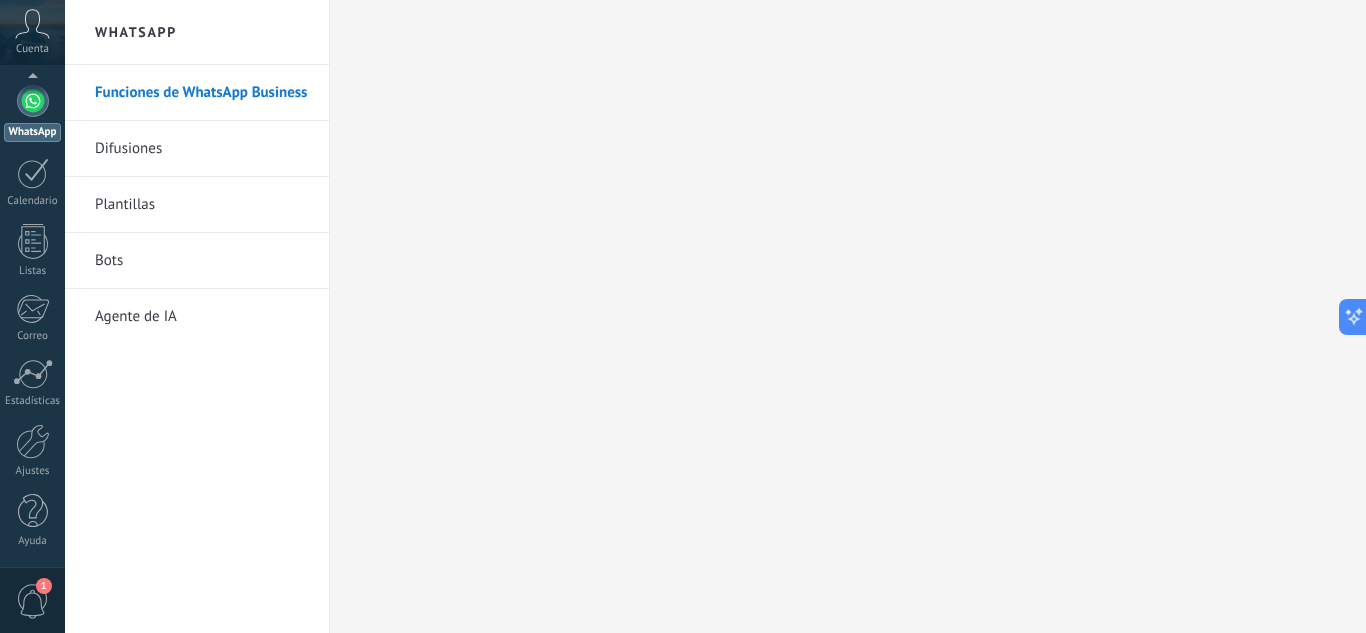 click on "1" at bounding box center (33, 601) 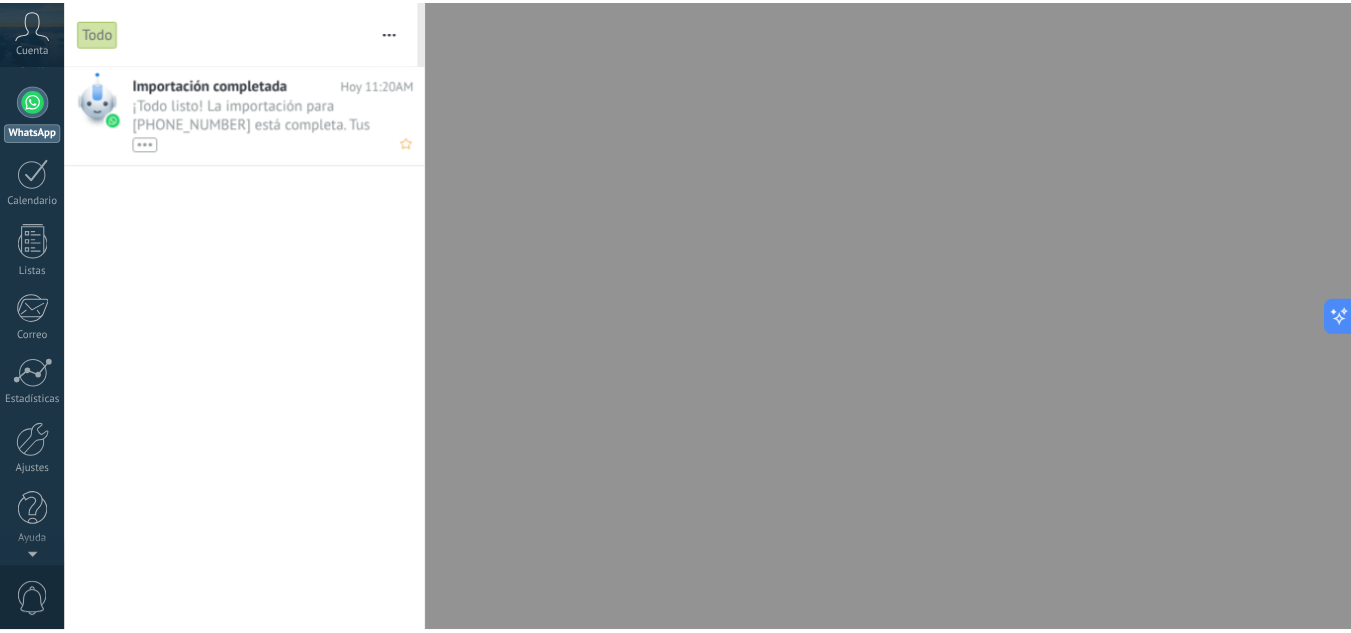 scroll, scrollTop: 0, scrollLeft: 0, axis: both 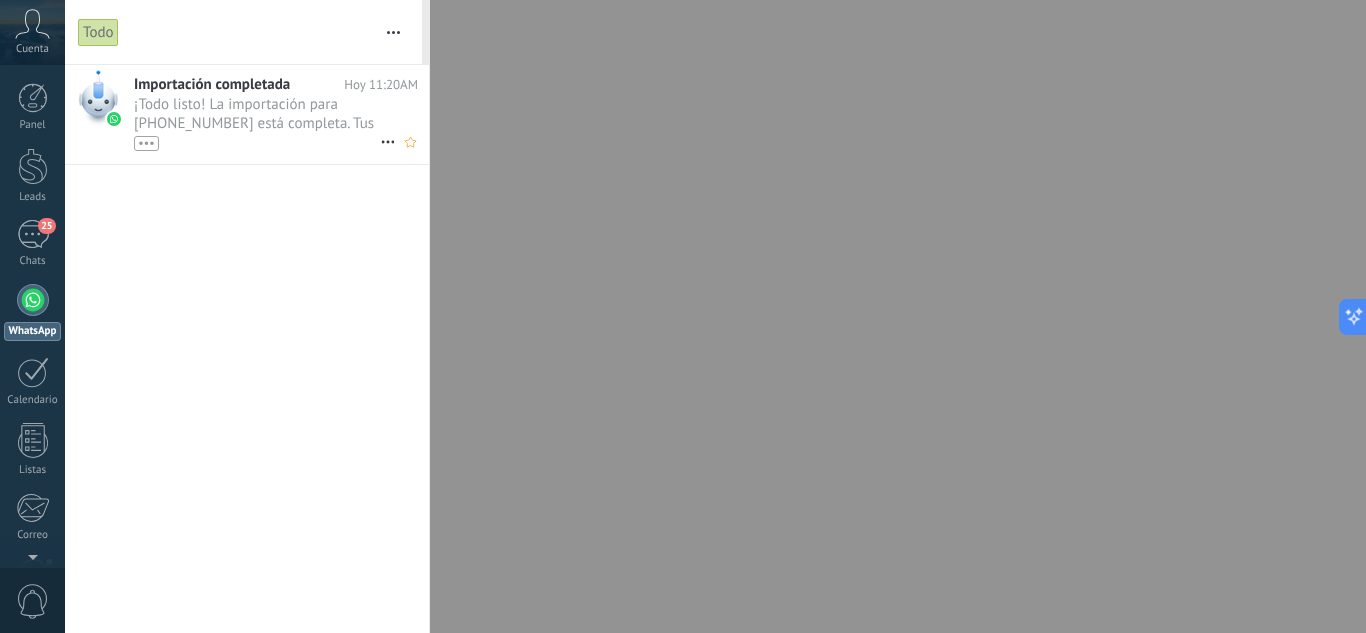 click on "¡Todo listo! La importación para [PHONE_NUMBER] está completa. Tus datos de WhatsApp están listos en Kommo.
•••" at bounding box center [257, 123] 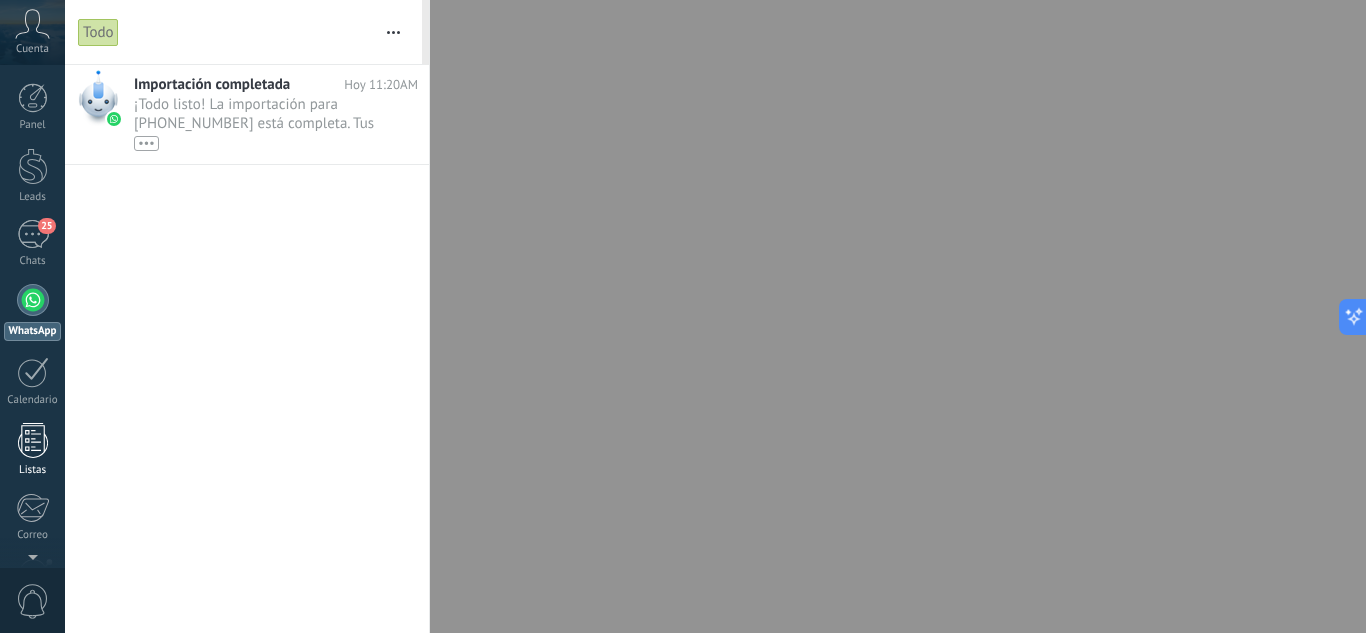 click at bounding box center [33, 440] 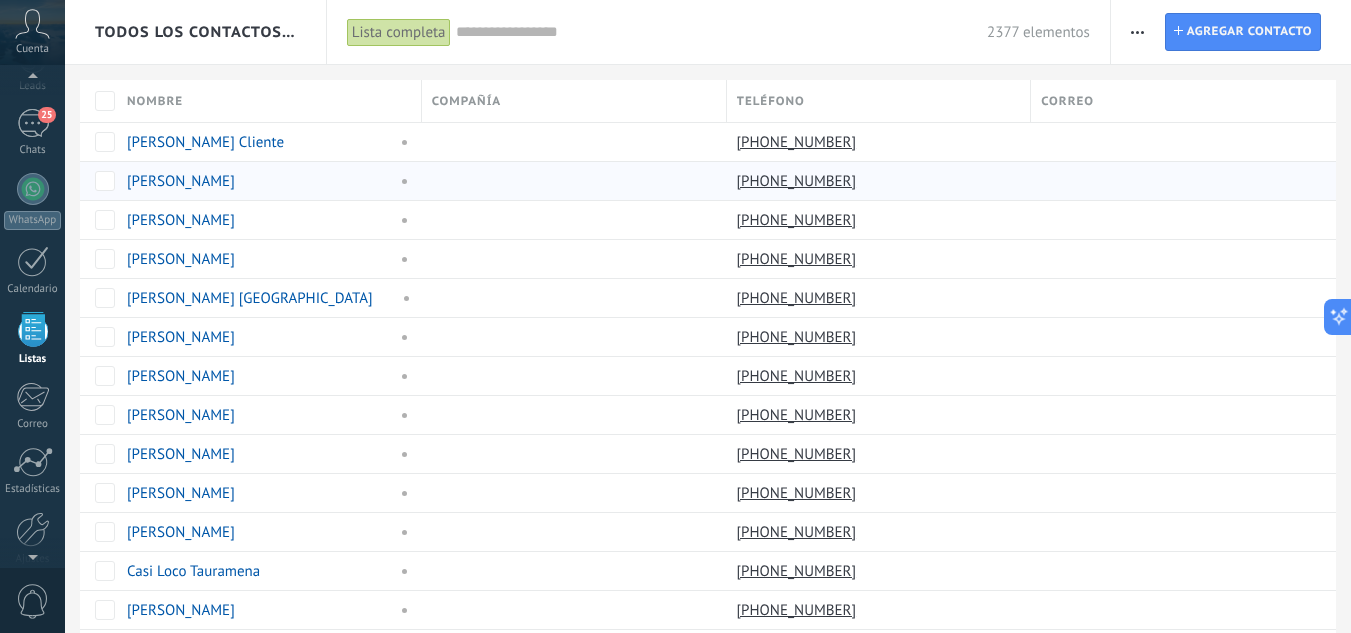 scroll, scrollTop: 124, scrollLeft: 0, axis: vertical 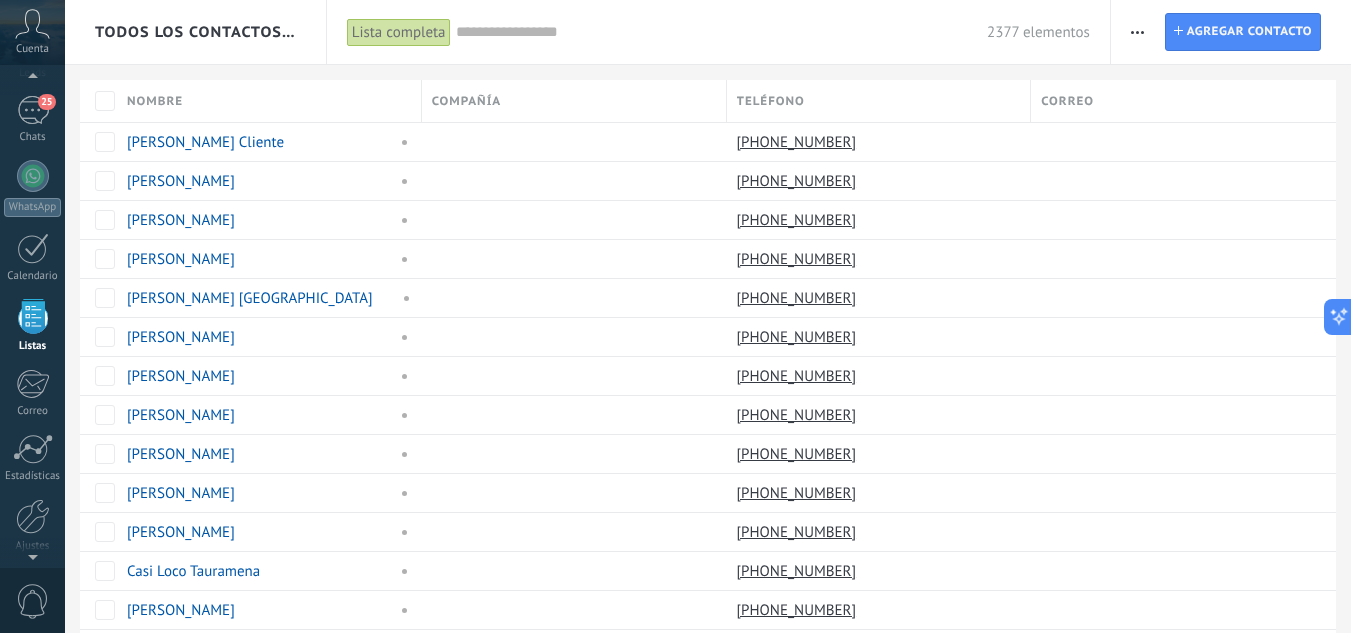 click at bounding box center [1137, 32] 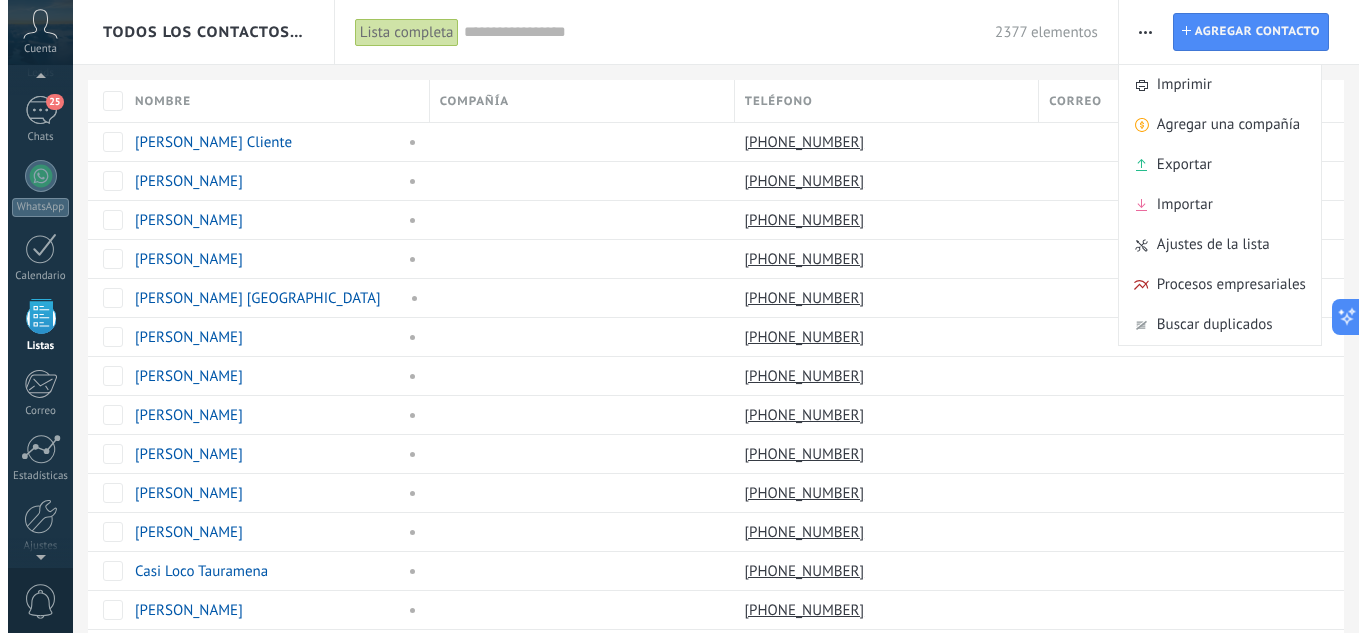 scroll, scrollTop: 82, scrollLeft: 0, axis: vertical 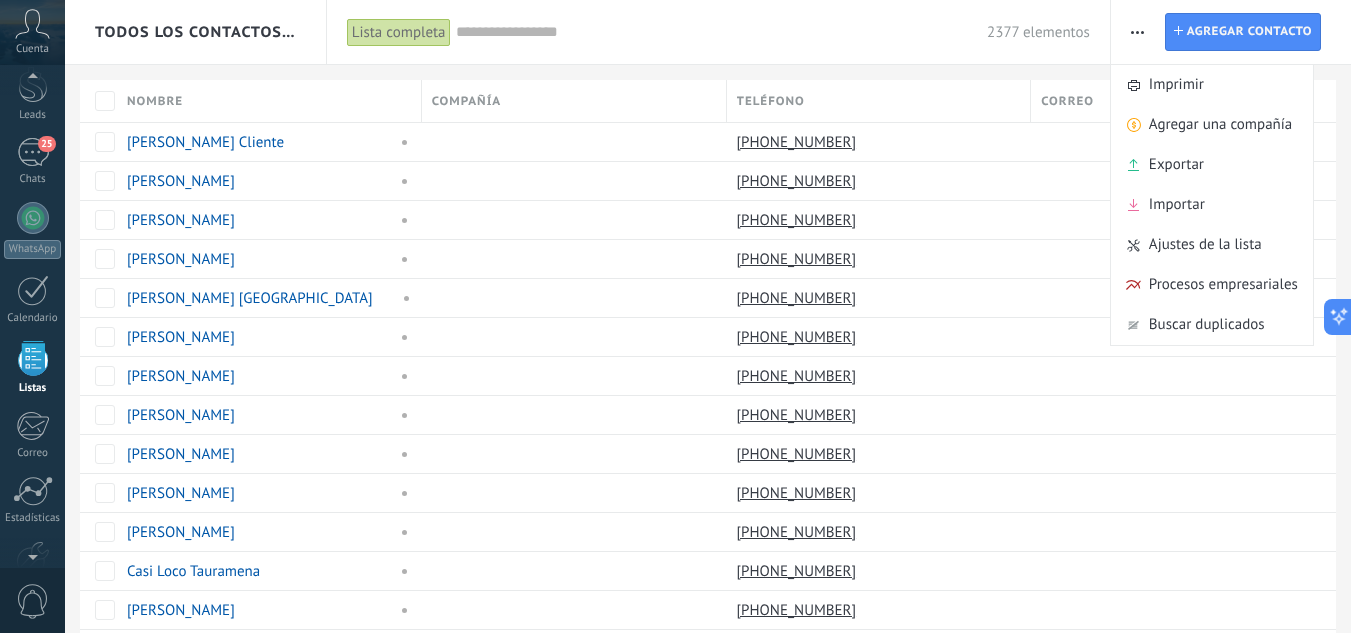 click 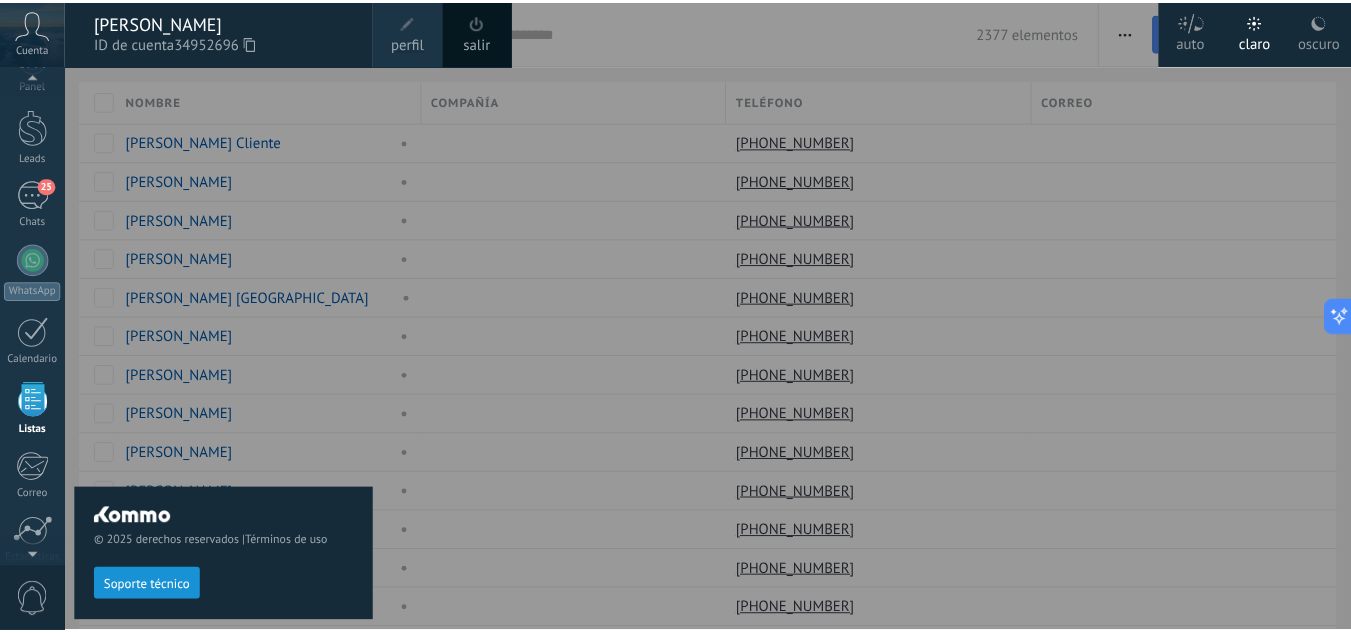 scroll, scrollTop: 13, scrollLeft: 0, axis: vertical 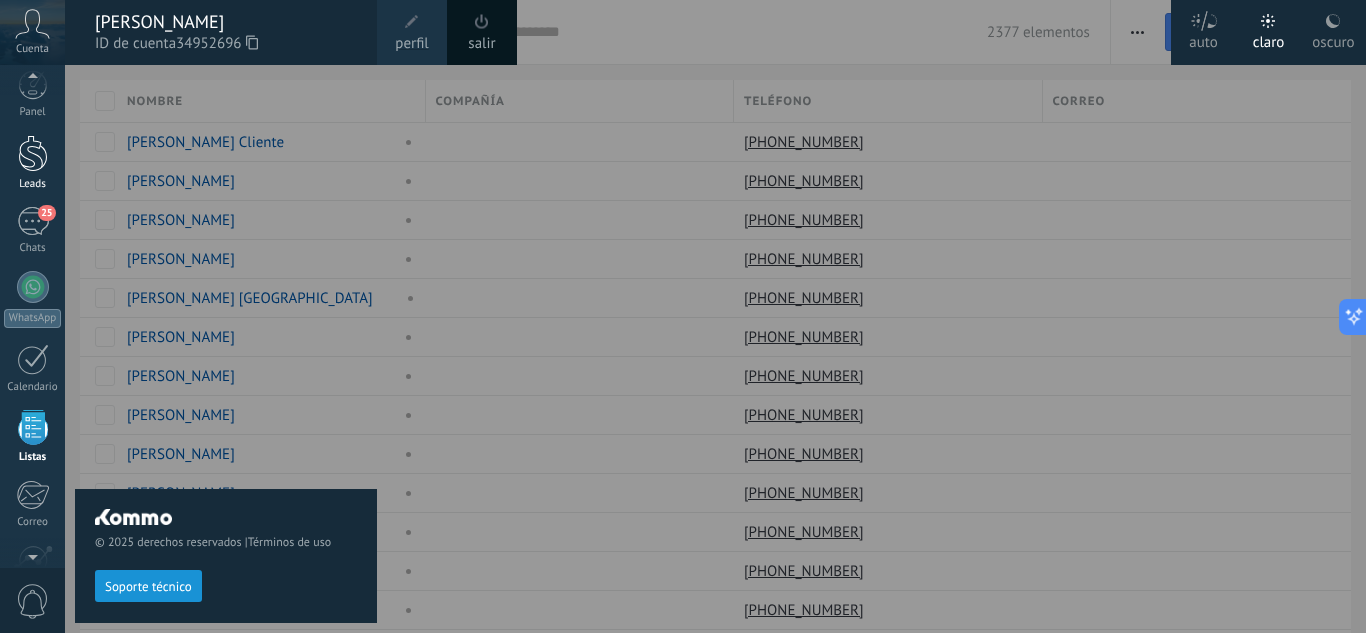 click at bounding box center [33, 153] 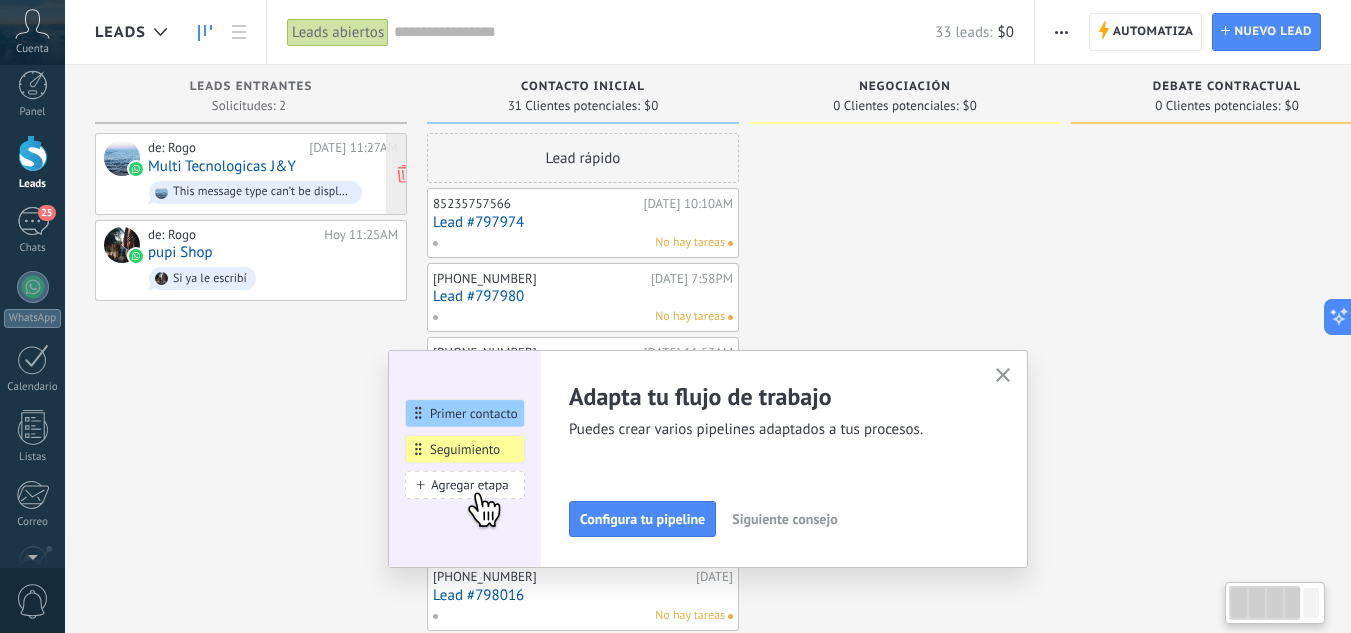 scroll, scrollTop: 0, scrollLeft: 0, axis: both 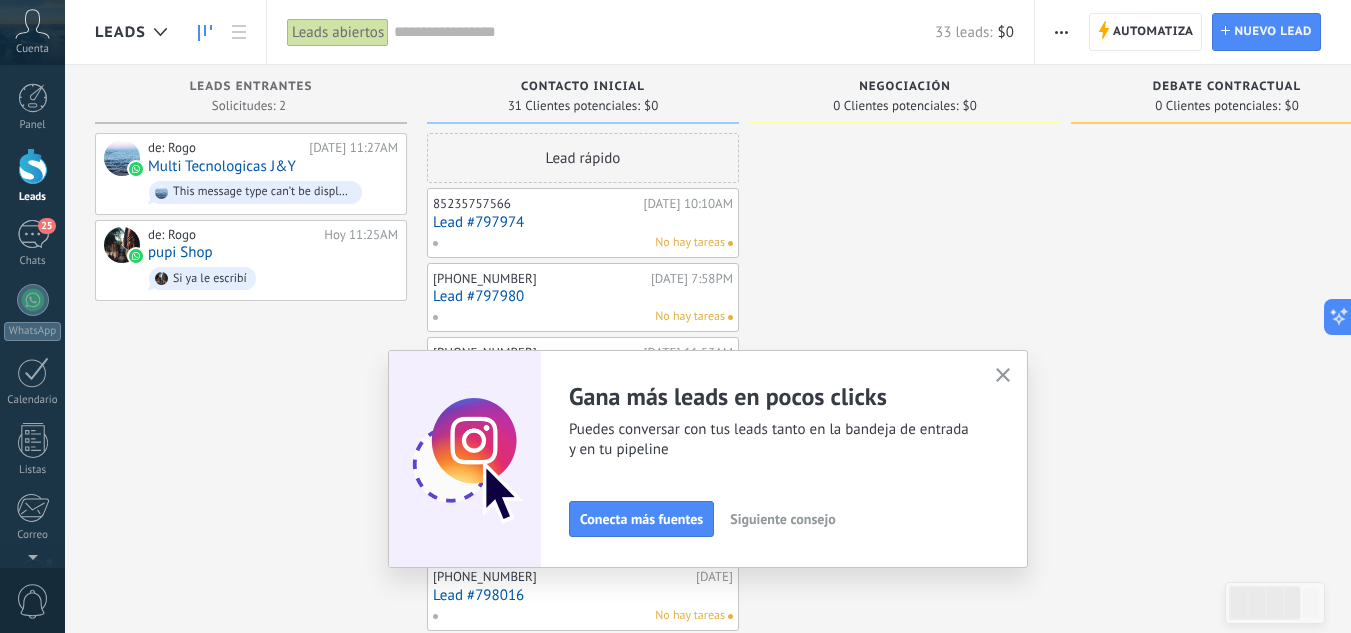 click 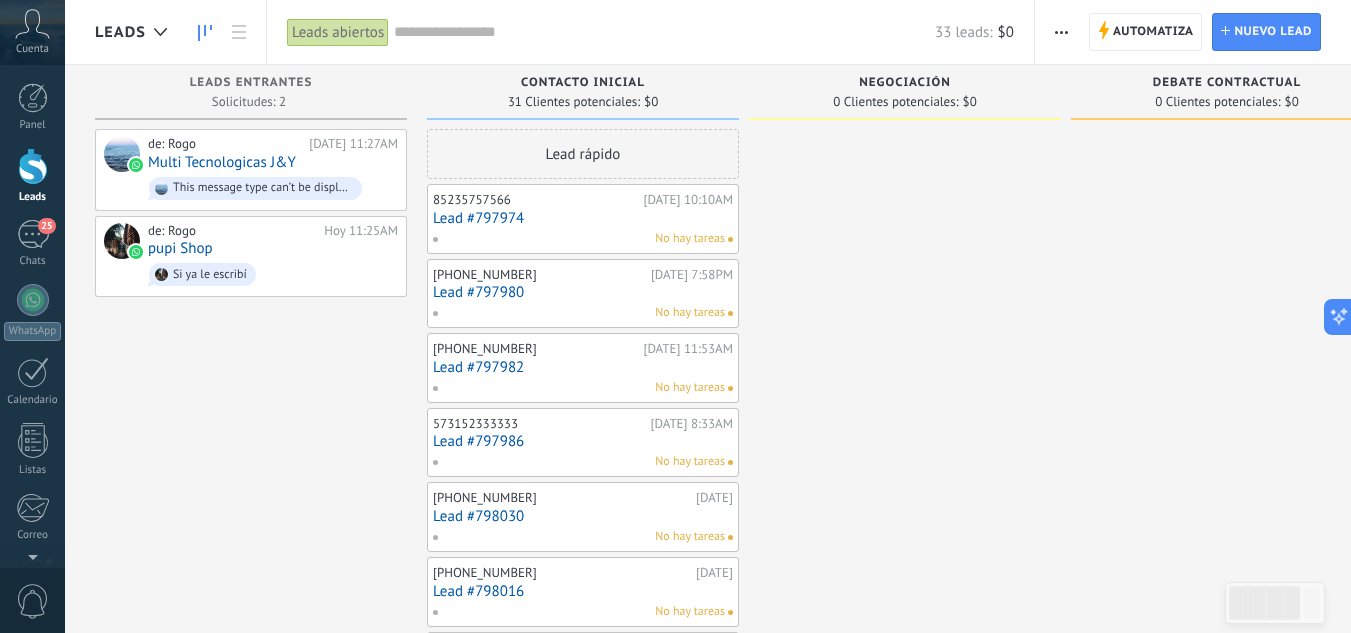 scroll, scrollTop: 0, scrollLeft: 0, axis: both 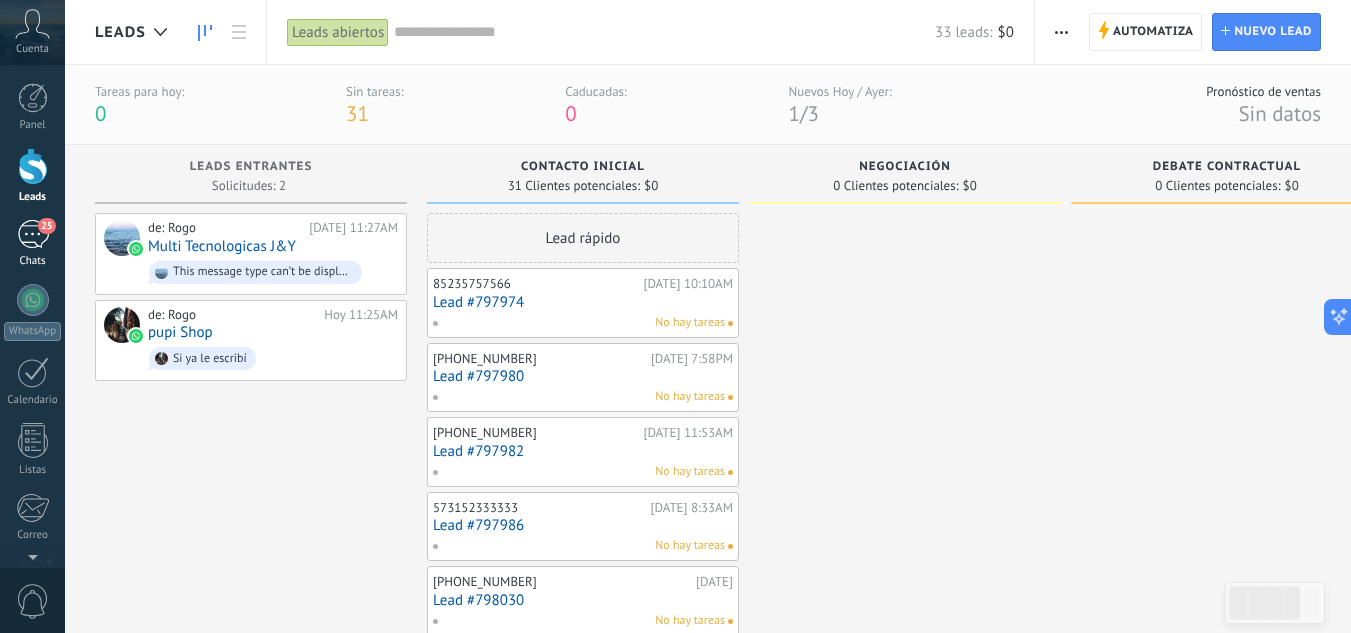 click on "25" at bounding box center [33, 234] 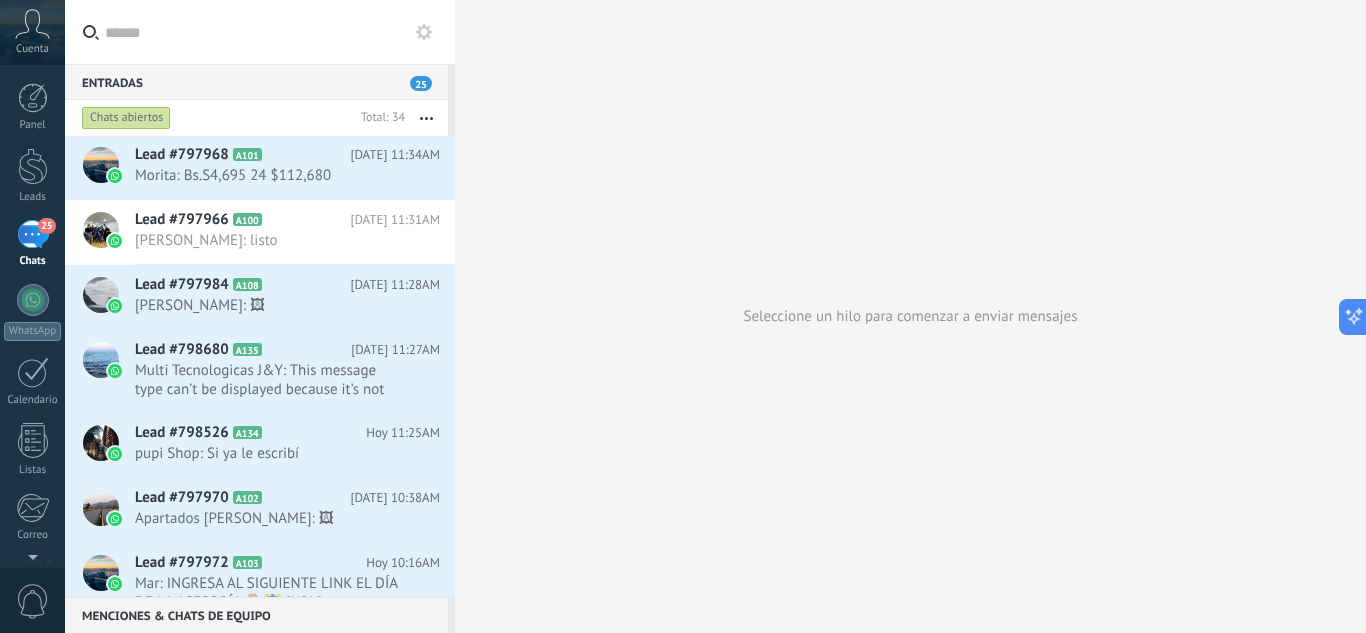 scroll, scrollTop: 0, scrollLeft: 0, axis: both 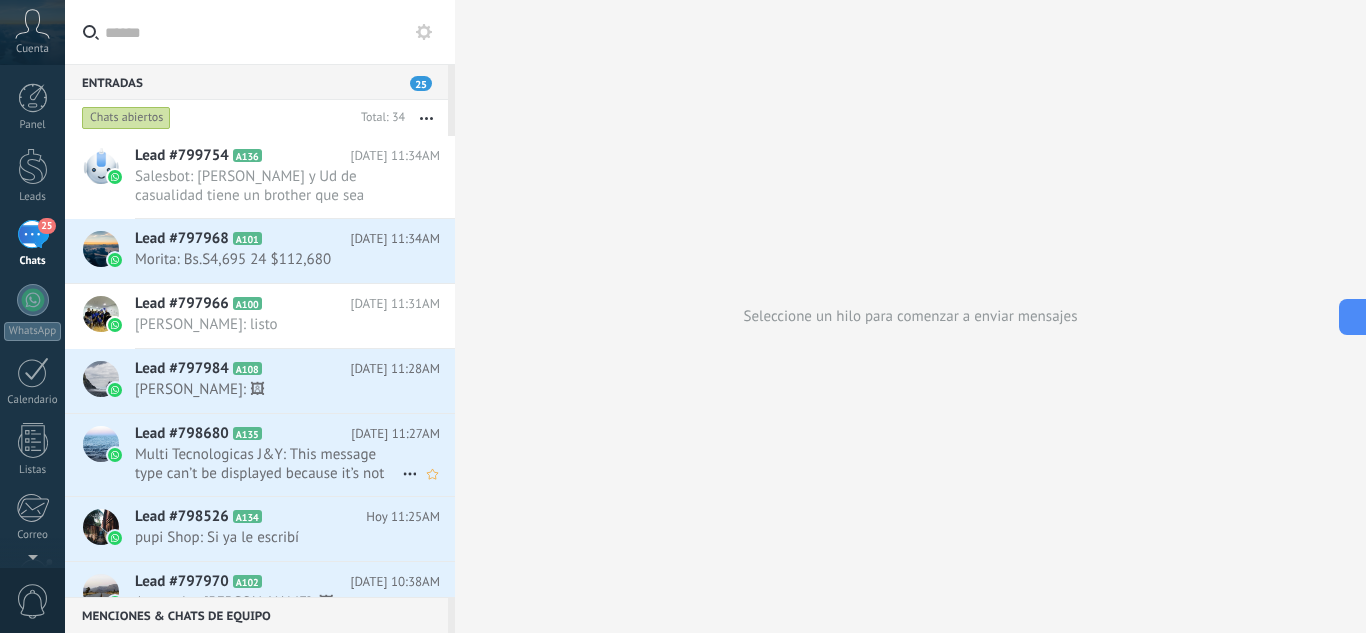 click on "Multi Tecnologicas J&Y: This message type can’t be displayed because it’s not supported yet." at bounding box center (268, 464) 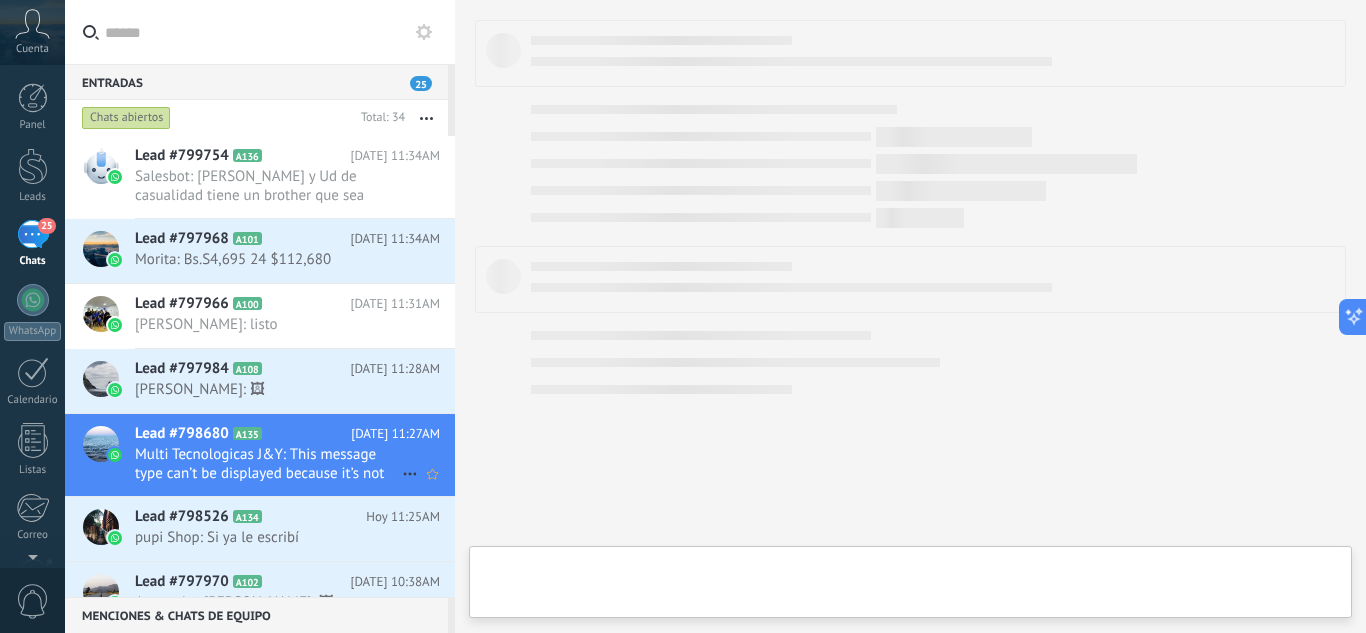 type on "**********" 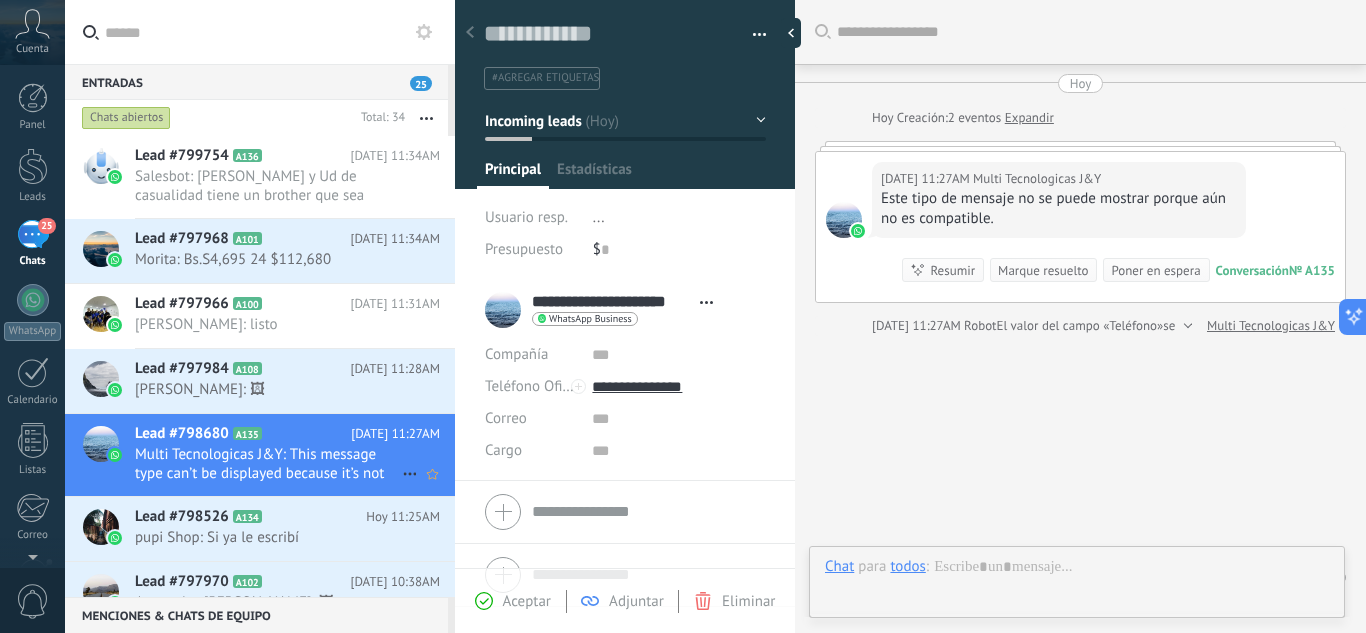 scroll, scrollTop: 30, scrollLeft: 0, axis: vertical 